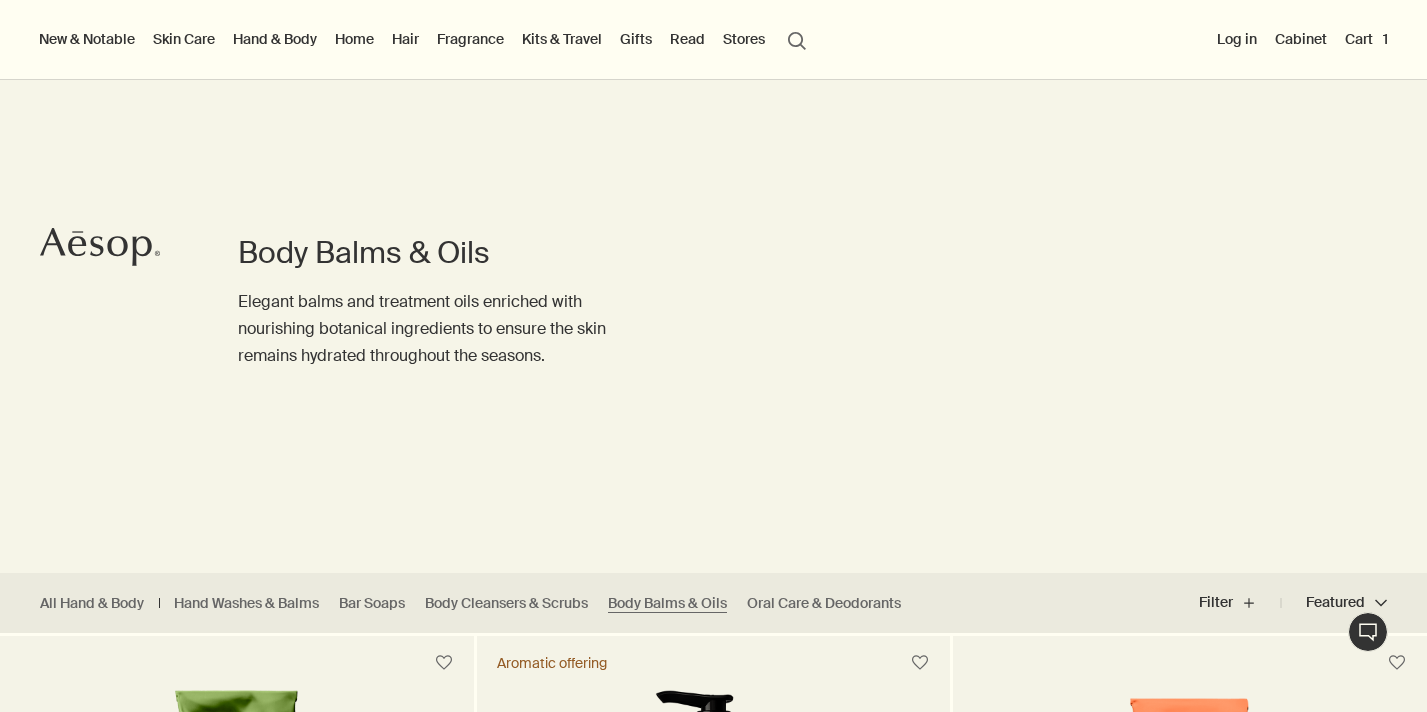 scroll, scrollTop: 187, scrollLeft: 0, axis: vertical 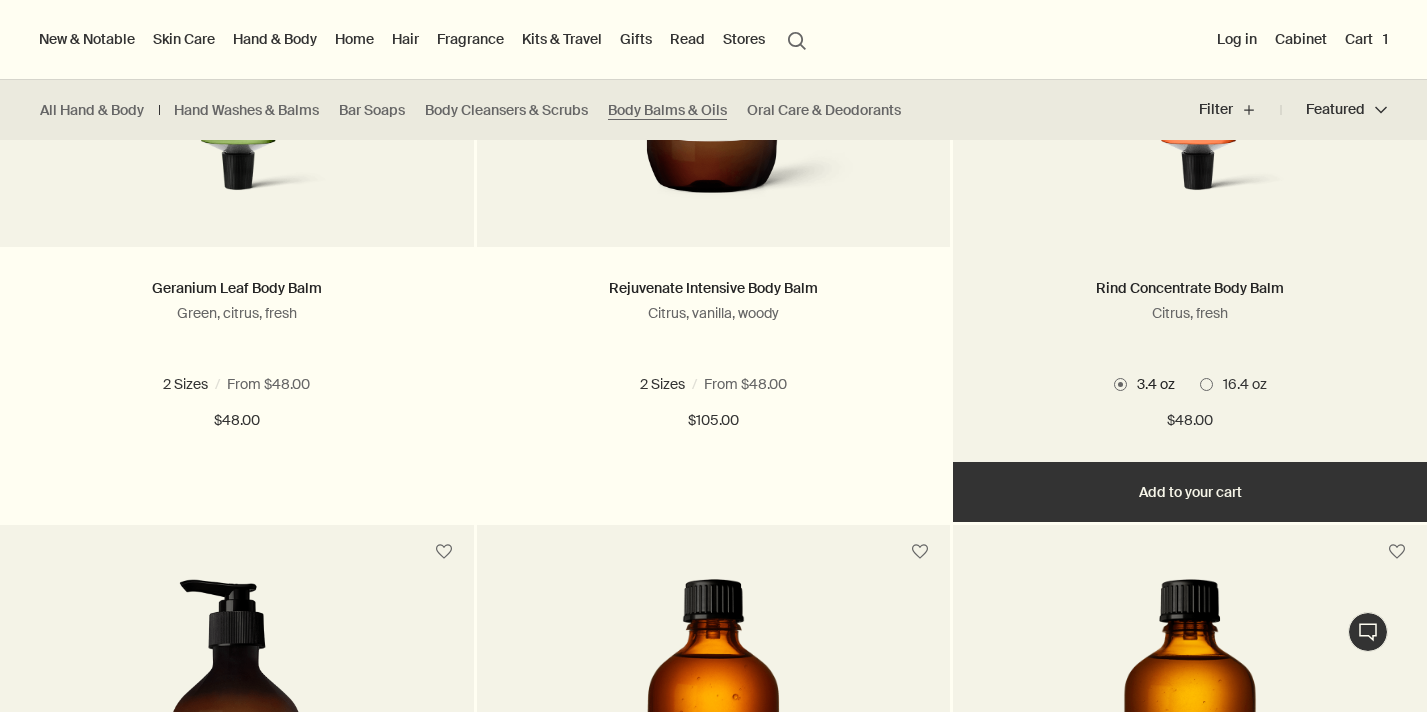 click on "3.4 oz 16.4 oz" at bounding box center [1190, 384] 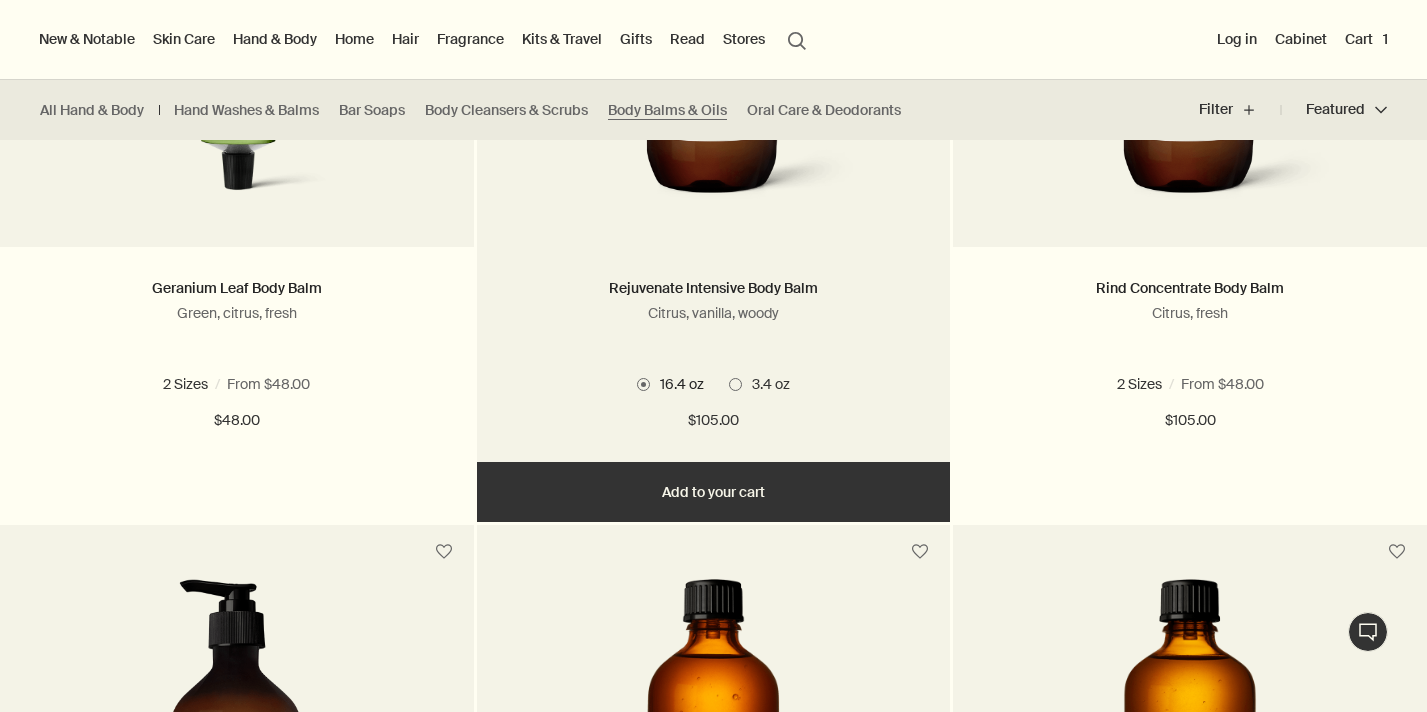 click at bounding box center (714, 47) 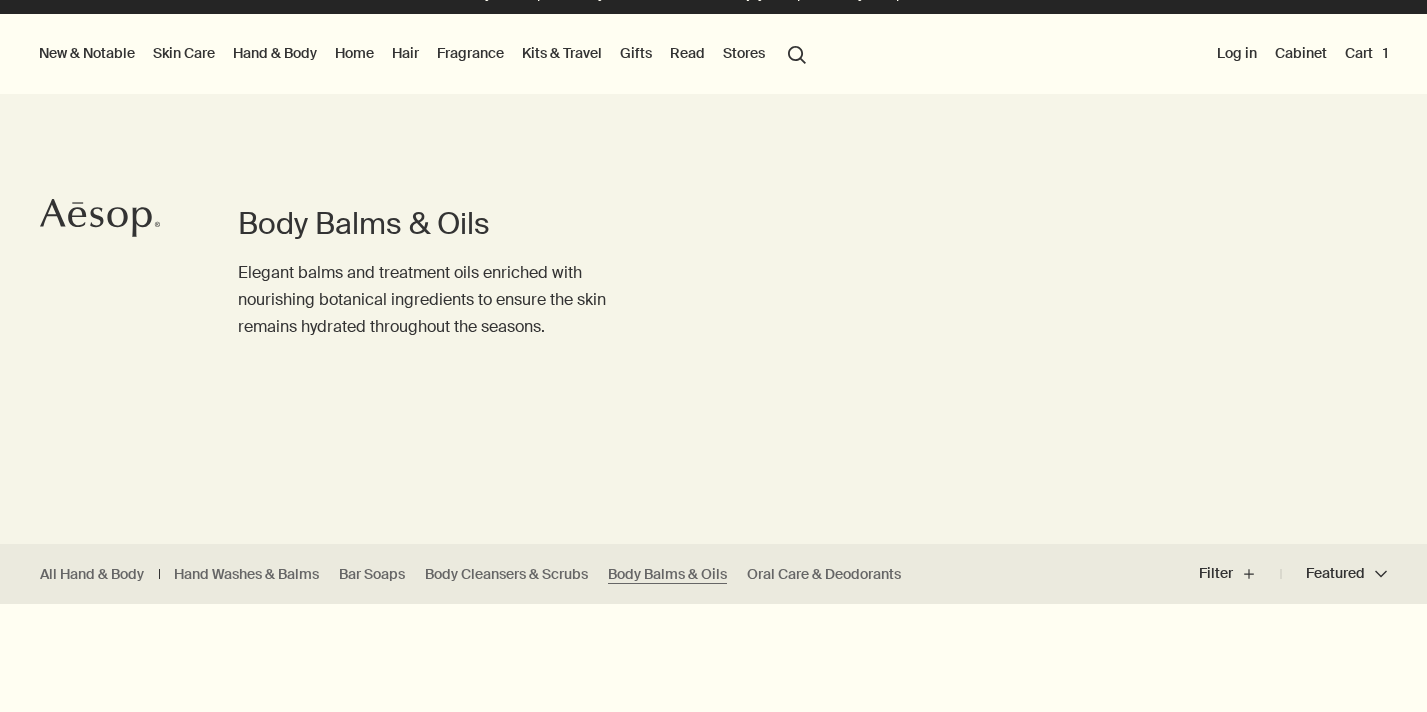 scroll, scrollTop: 0, scrollLeft: 0, axis: both 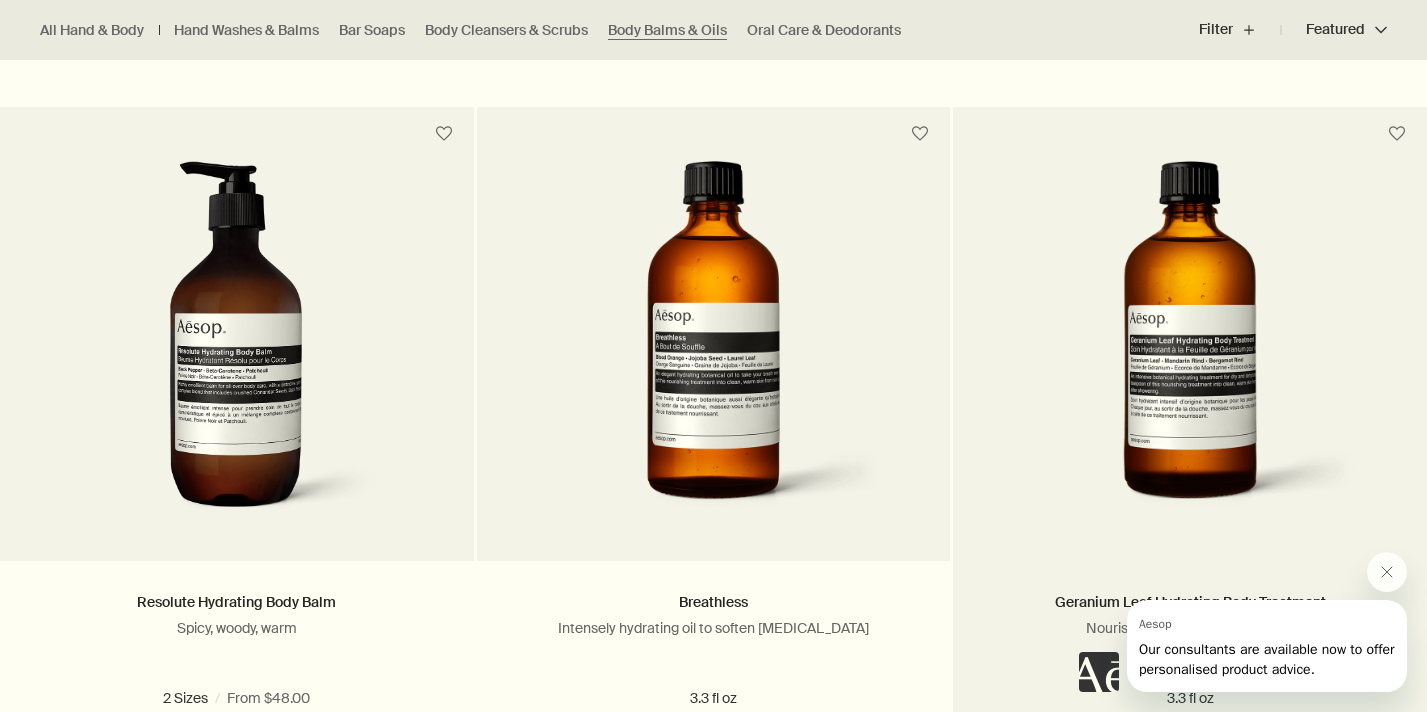 click on "Geranium Leaf Hydrating Body Treatment Nourishing oil for soft, supple skin 3.3 fl oz $49.00" at bounding box center (1190, 669) 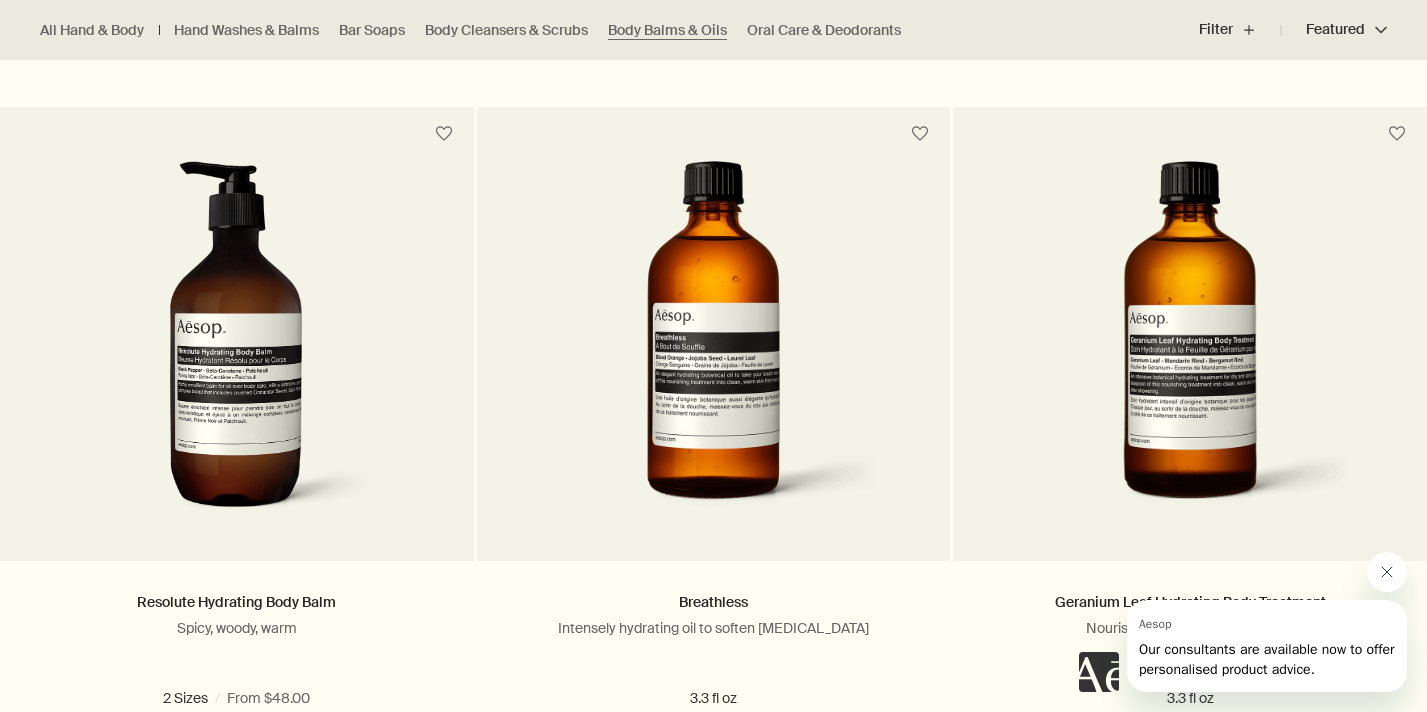 click 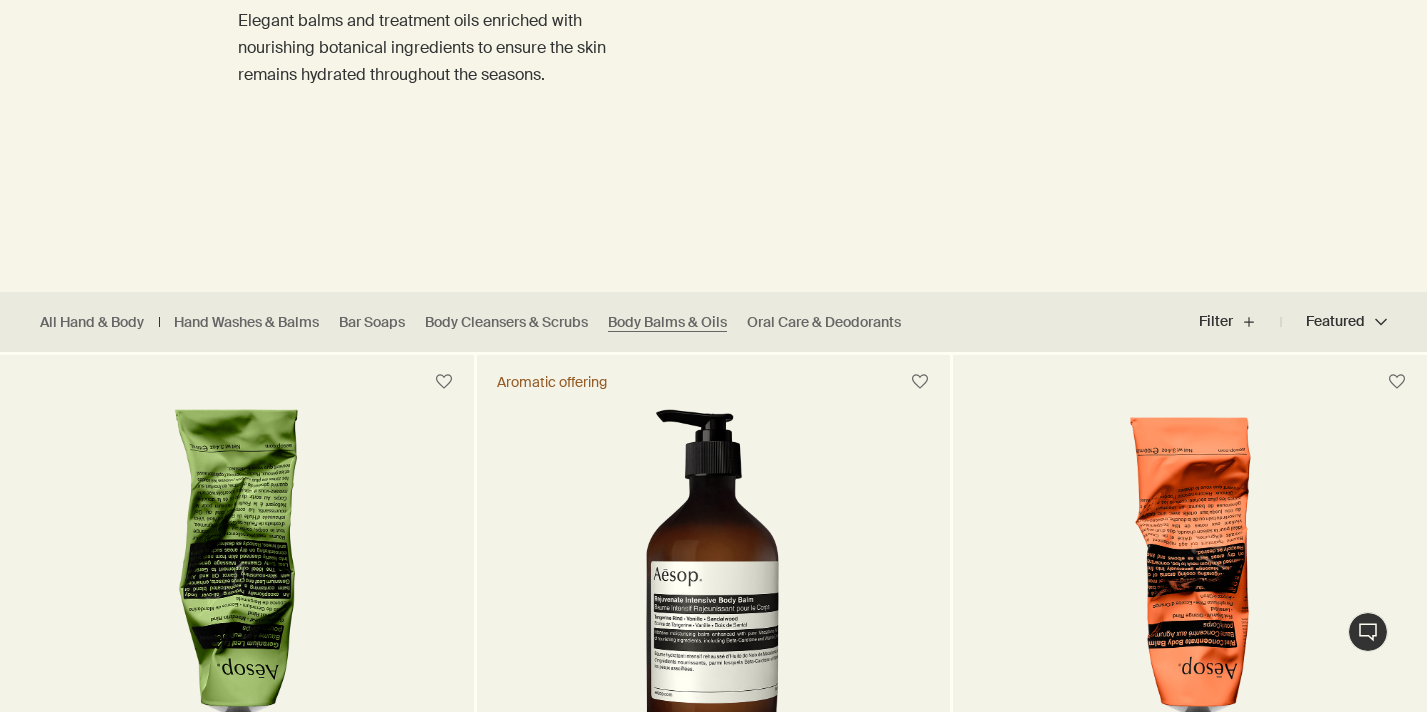 scroll, scrollTop: 426, scrollLeft: 0, axis: vertical 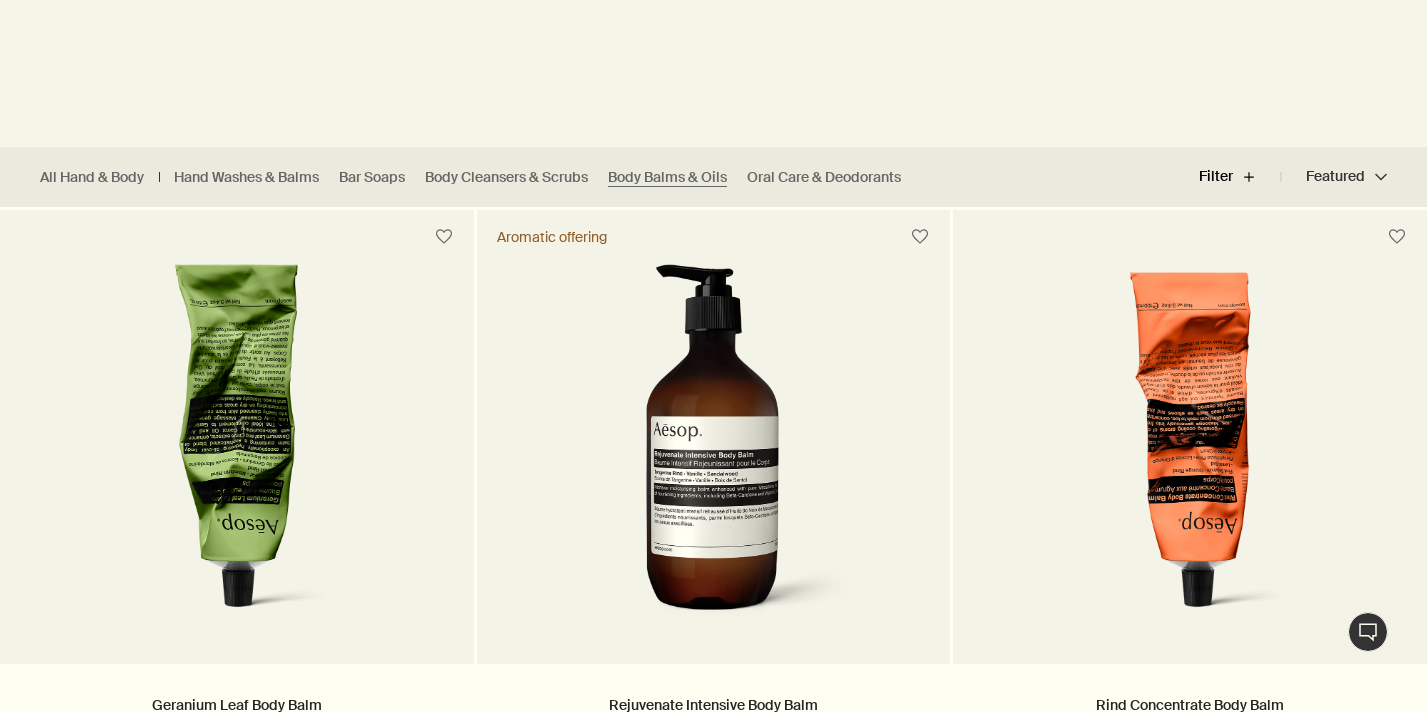 click on "Filter plus" at bounding box center (1240, 177) 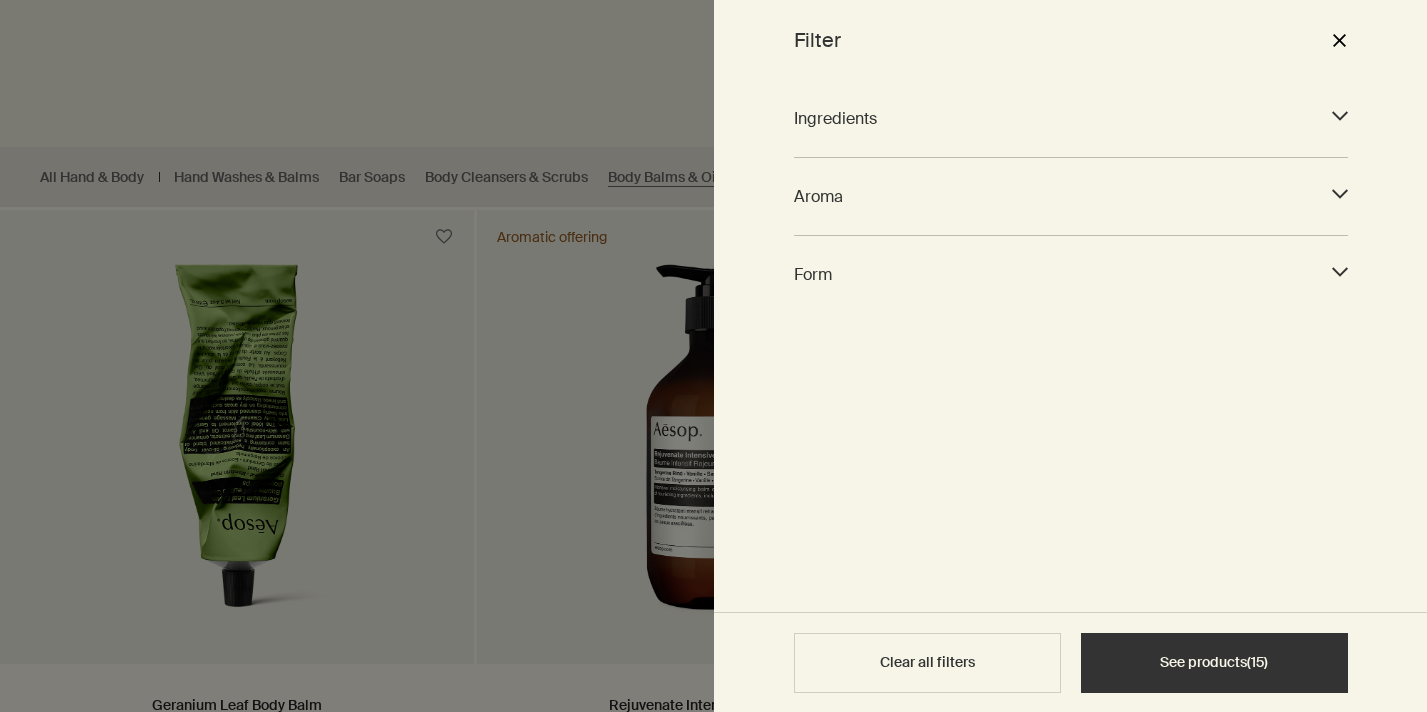 click on "Ingredients" at bounding box center [1053, 118] 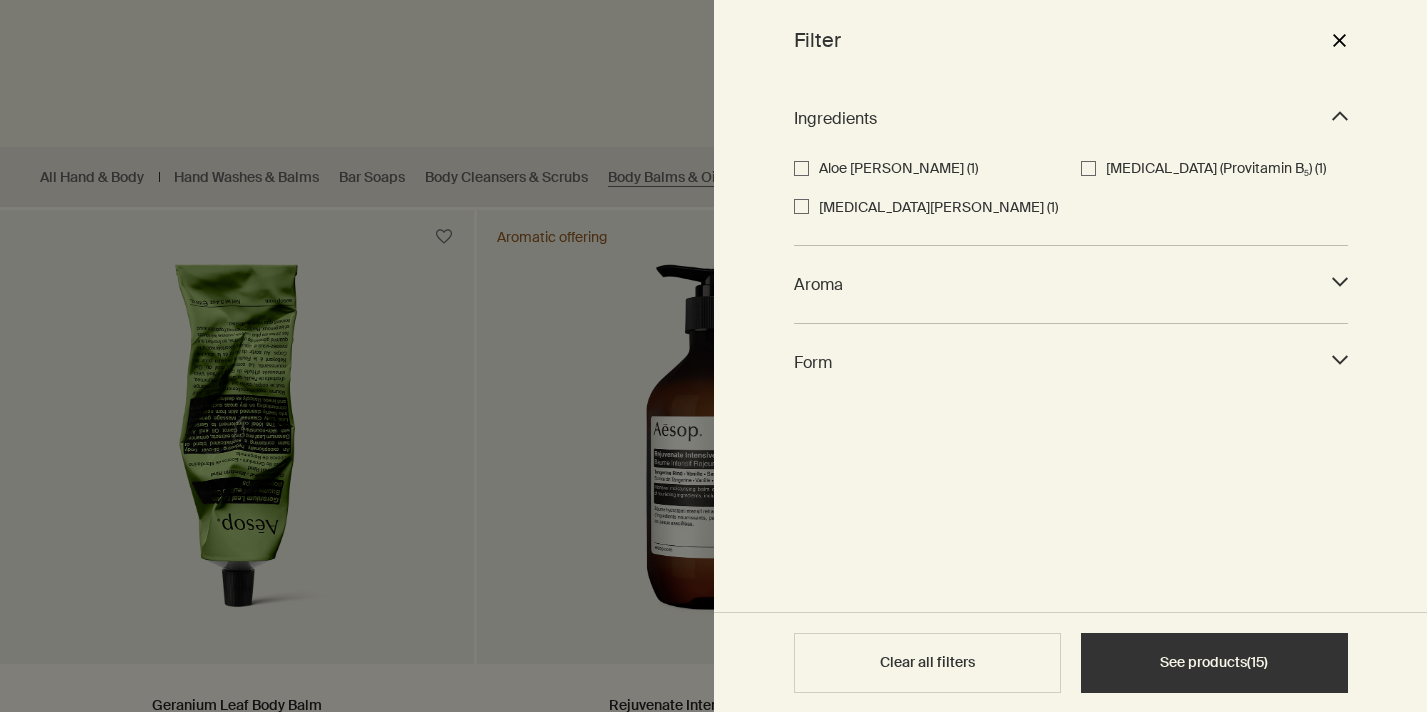 click on "Ingredients" at bounding box center [1053, 118] 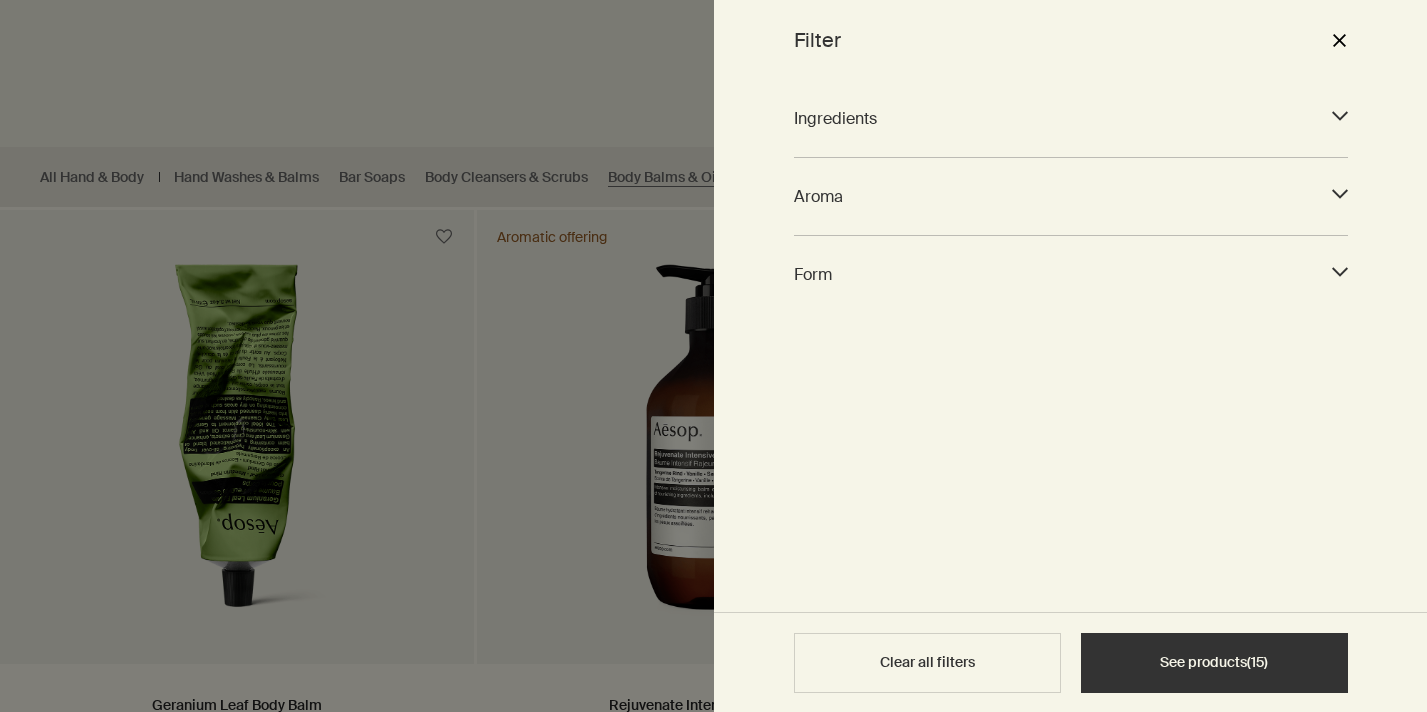 click on "Aroma" at bounding box center (1053, 196) 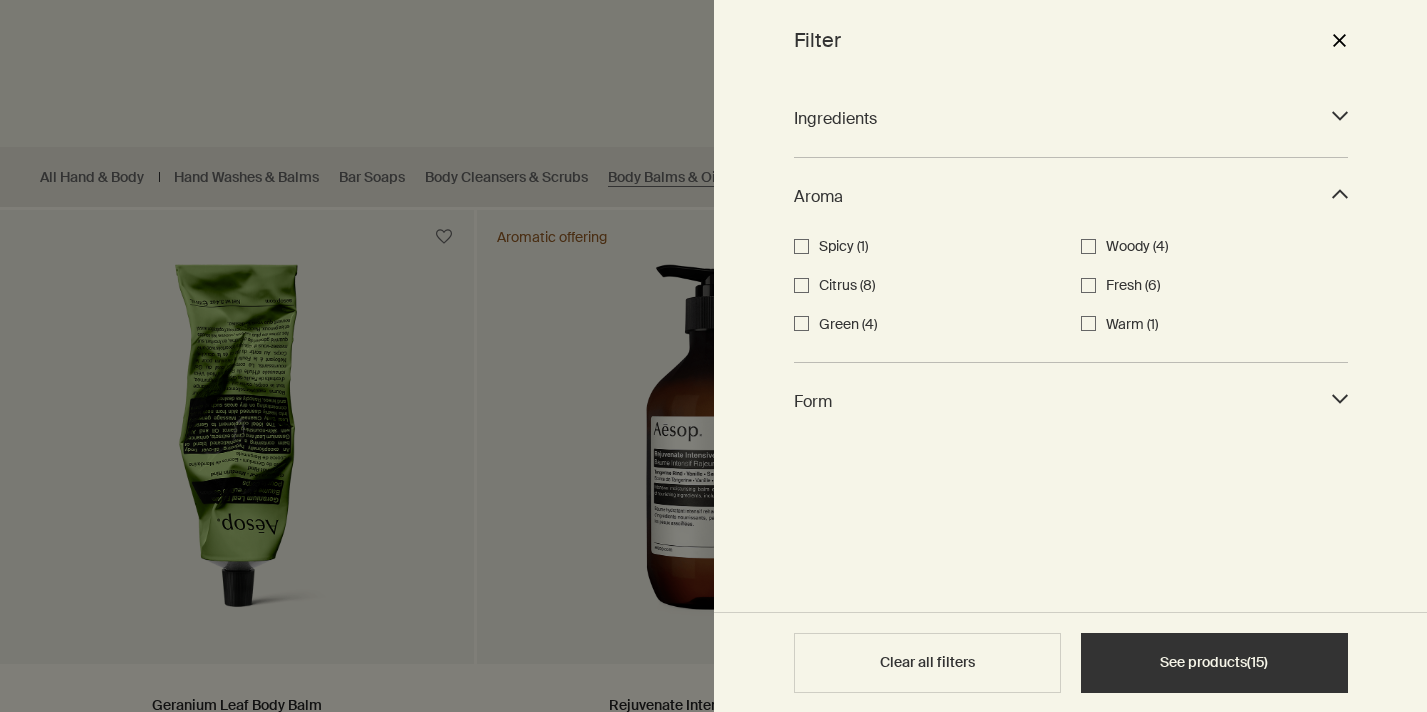 click on "Aroma" at bounding box center (1053, 196) 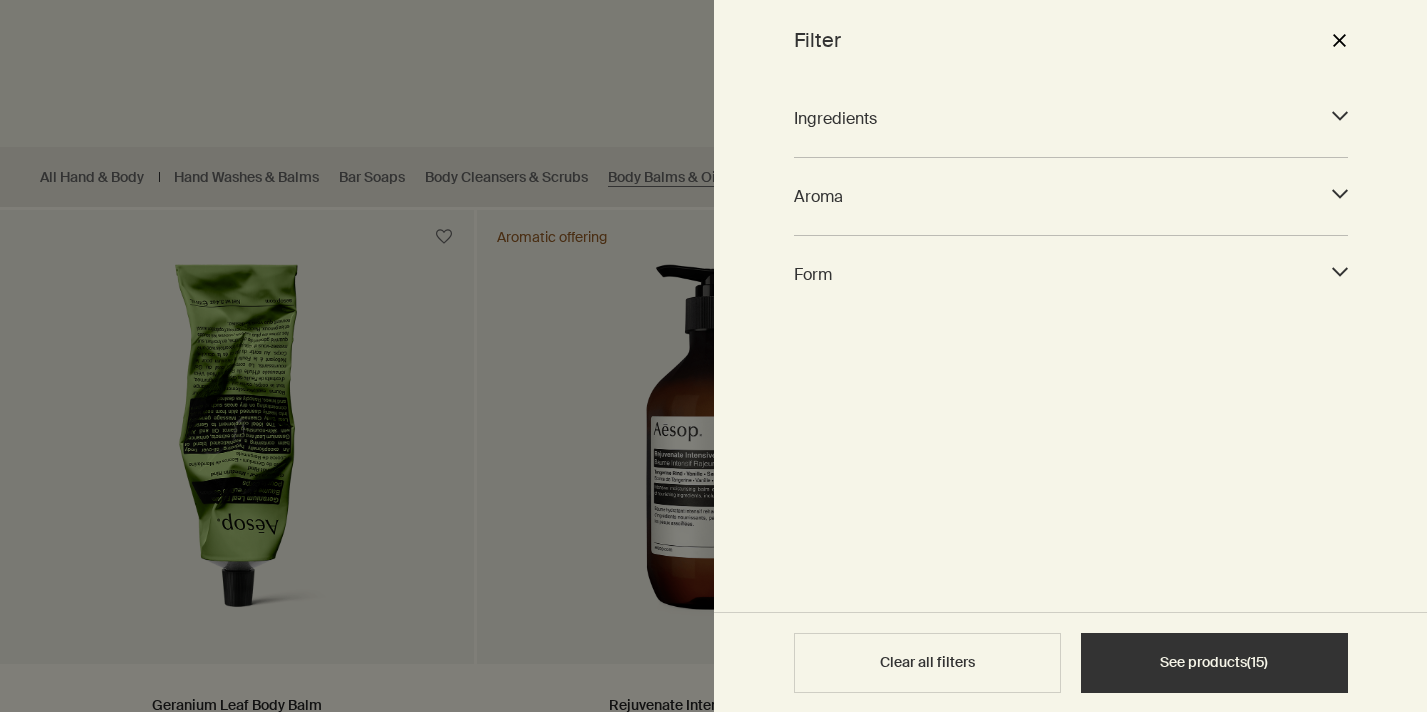 click on "Aroma" at bounding box center [1053, 196] 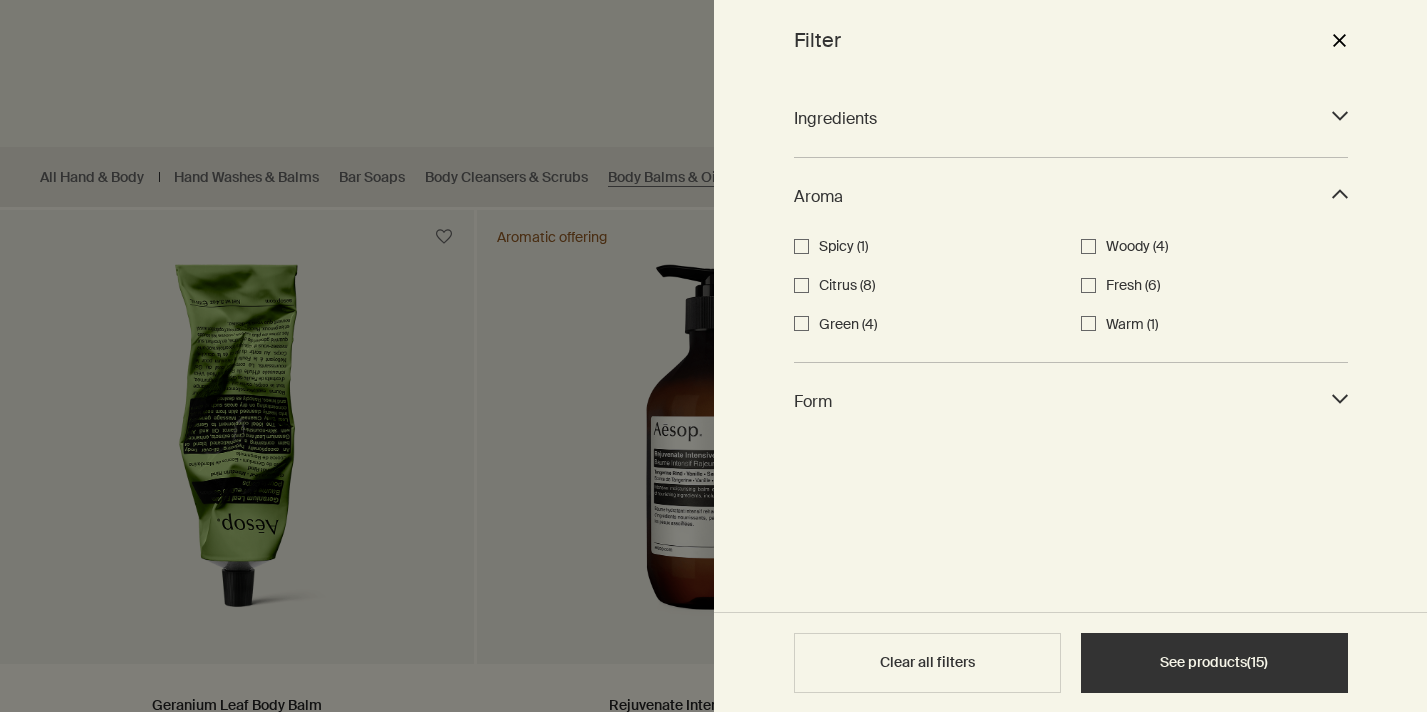 click on "Fresh (6)" at bounding box center (1087, 285) 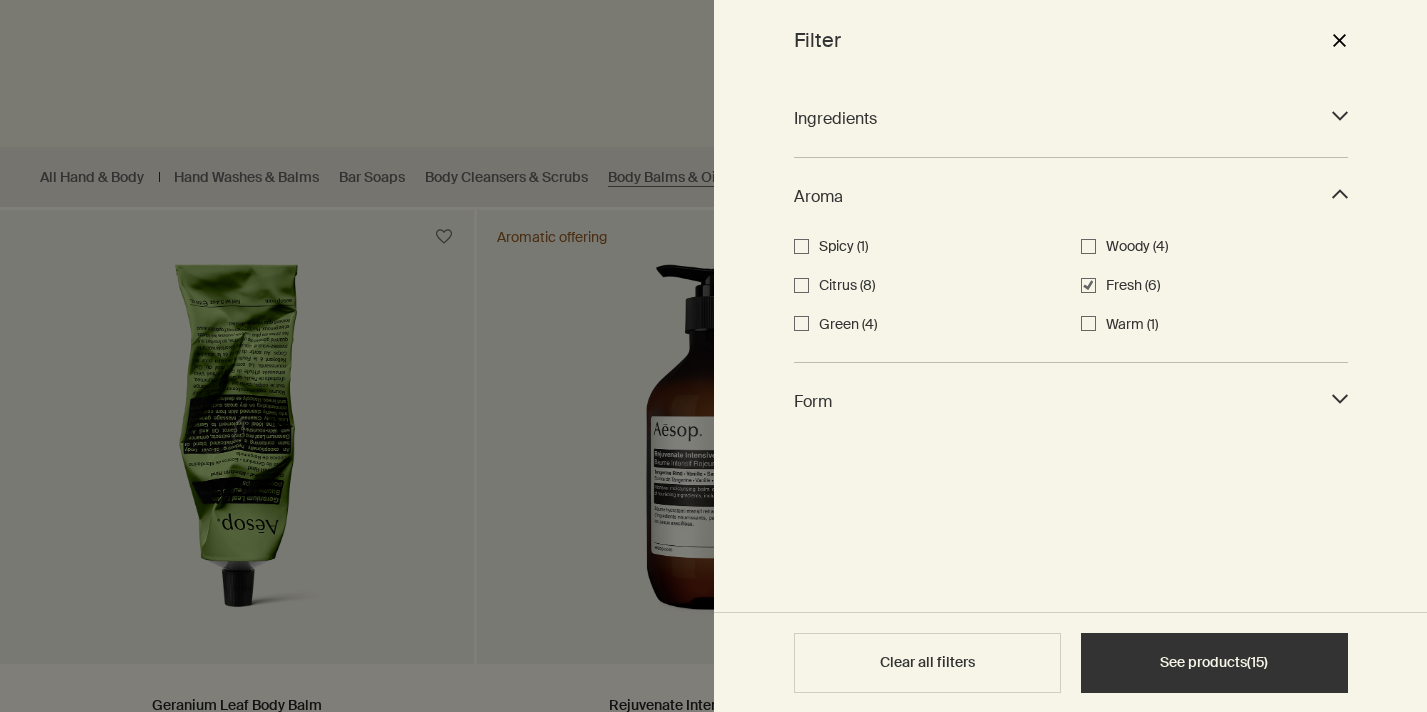 checkbox on "true" 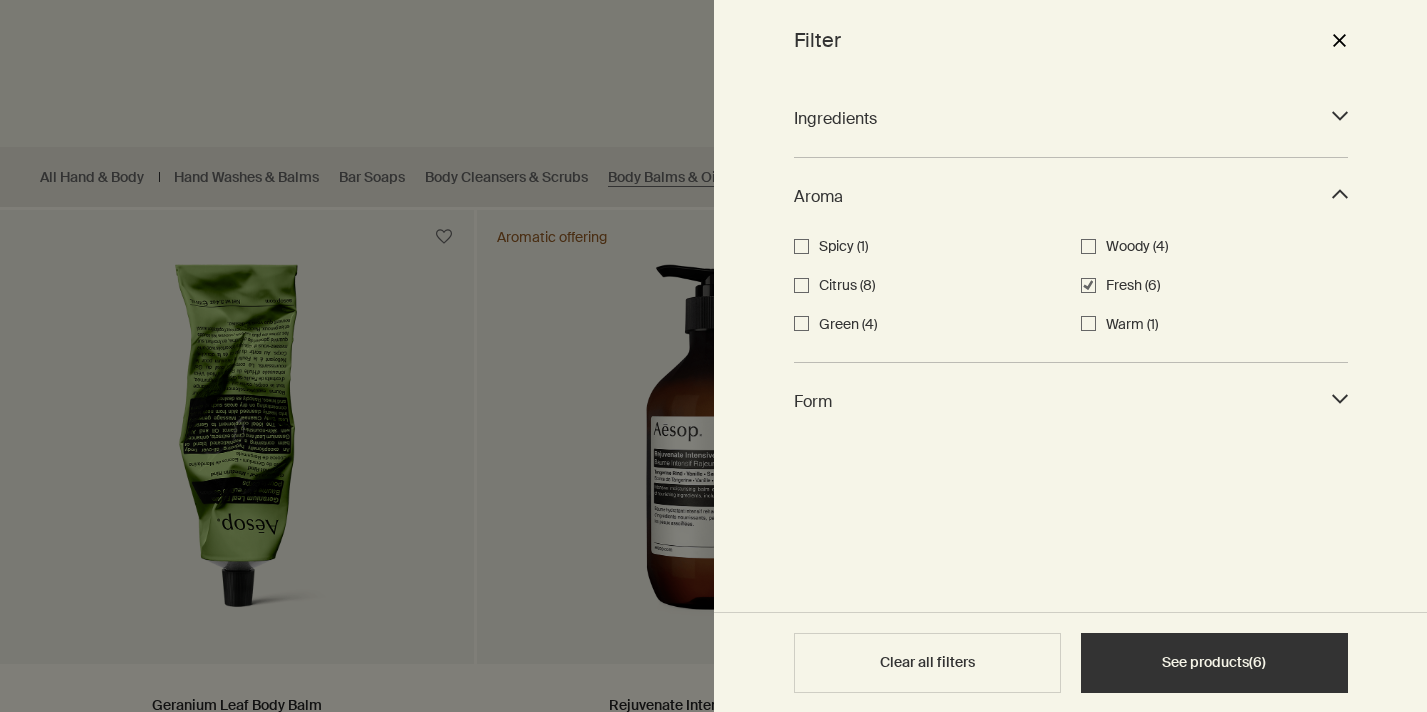 click on "Woody (4)" at bounding box center [1213, 247] 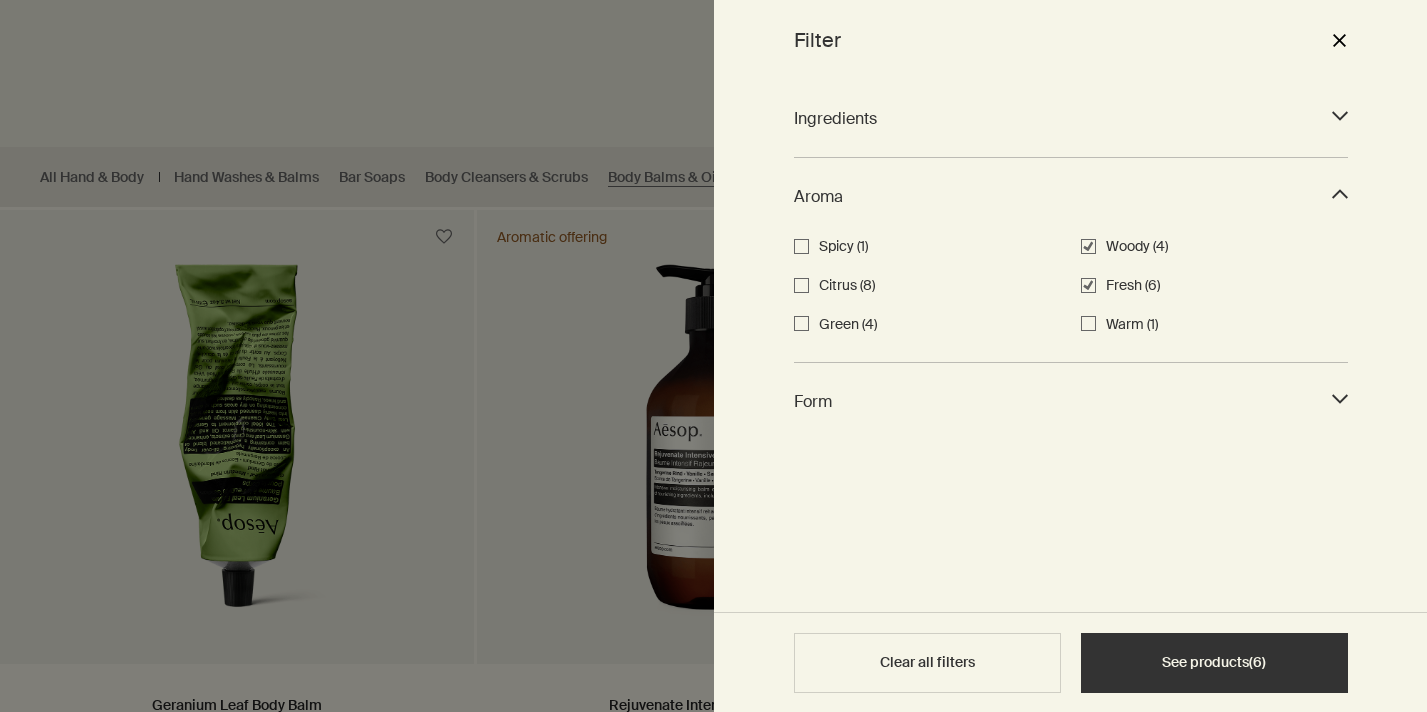 checkbox on "true" 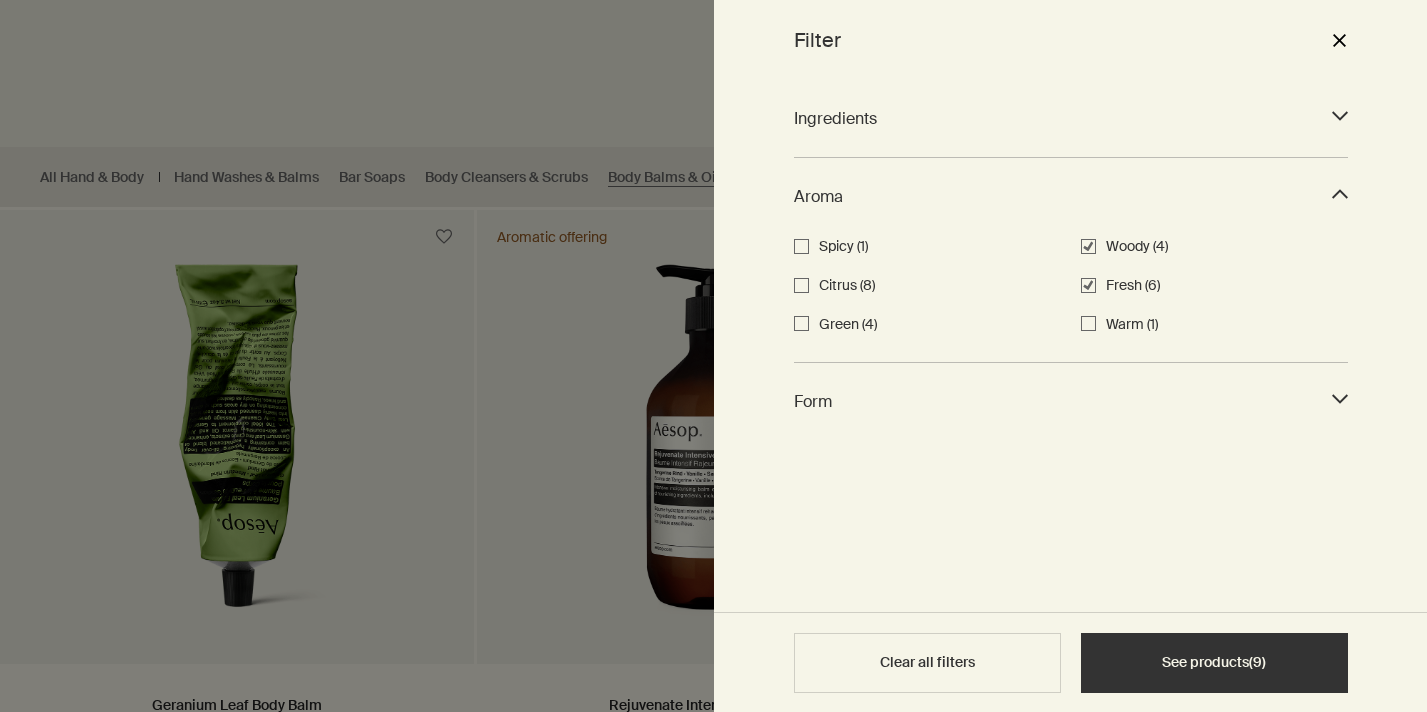 click on "See products   ( 9 )" at bounding box center [1213, 663] 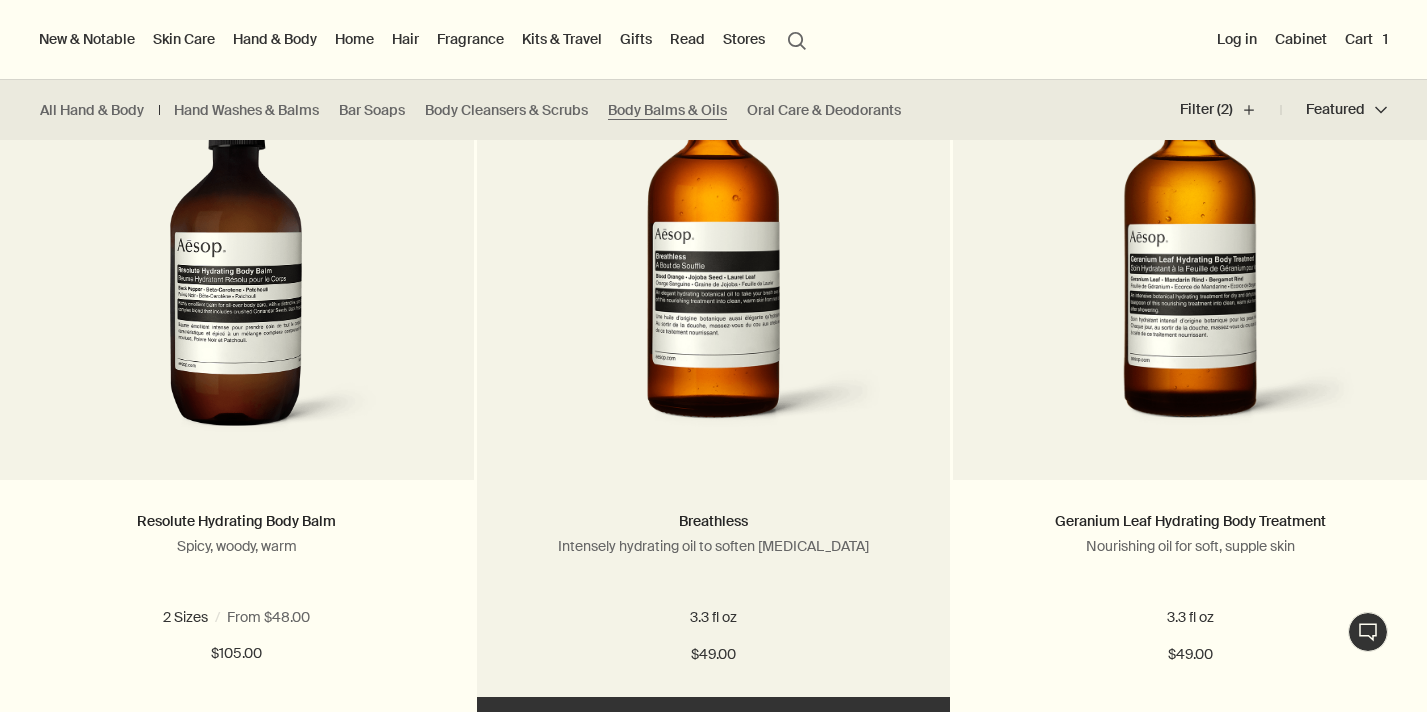 scroll, scrollTop: 1418, scrollLeft: 0, axis: vertical 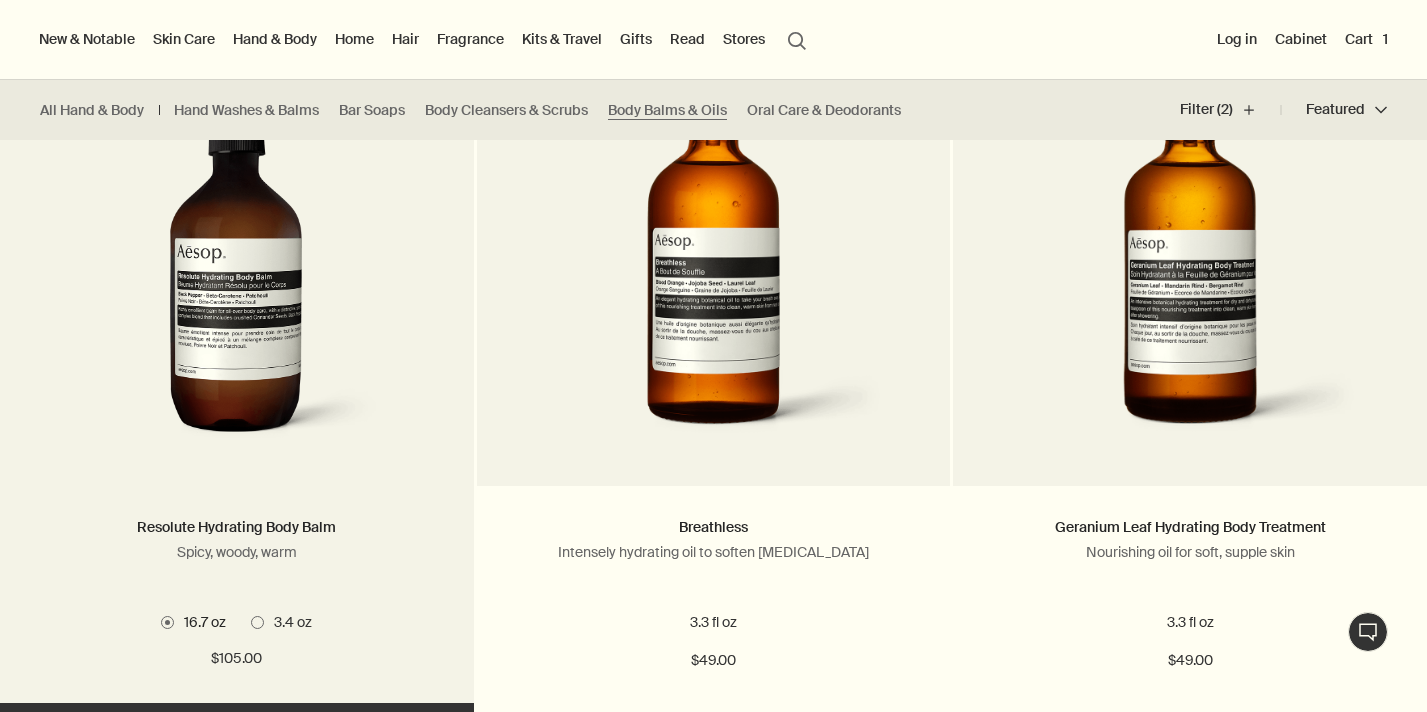 click at bounding box center (237, 271) 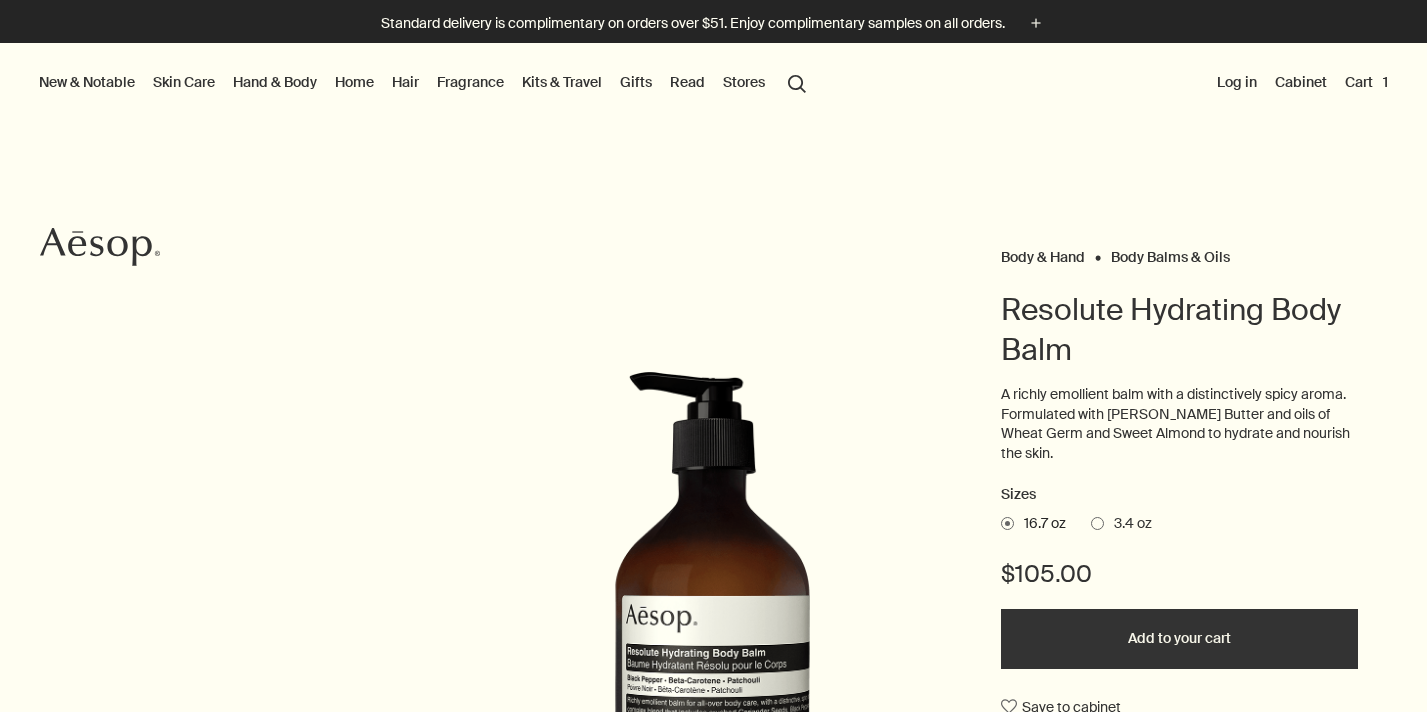 scroll, scrollTop: 0, scrollLeft: 0, axis: both 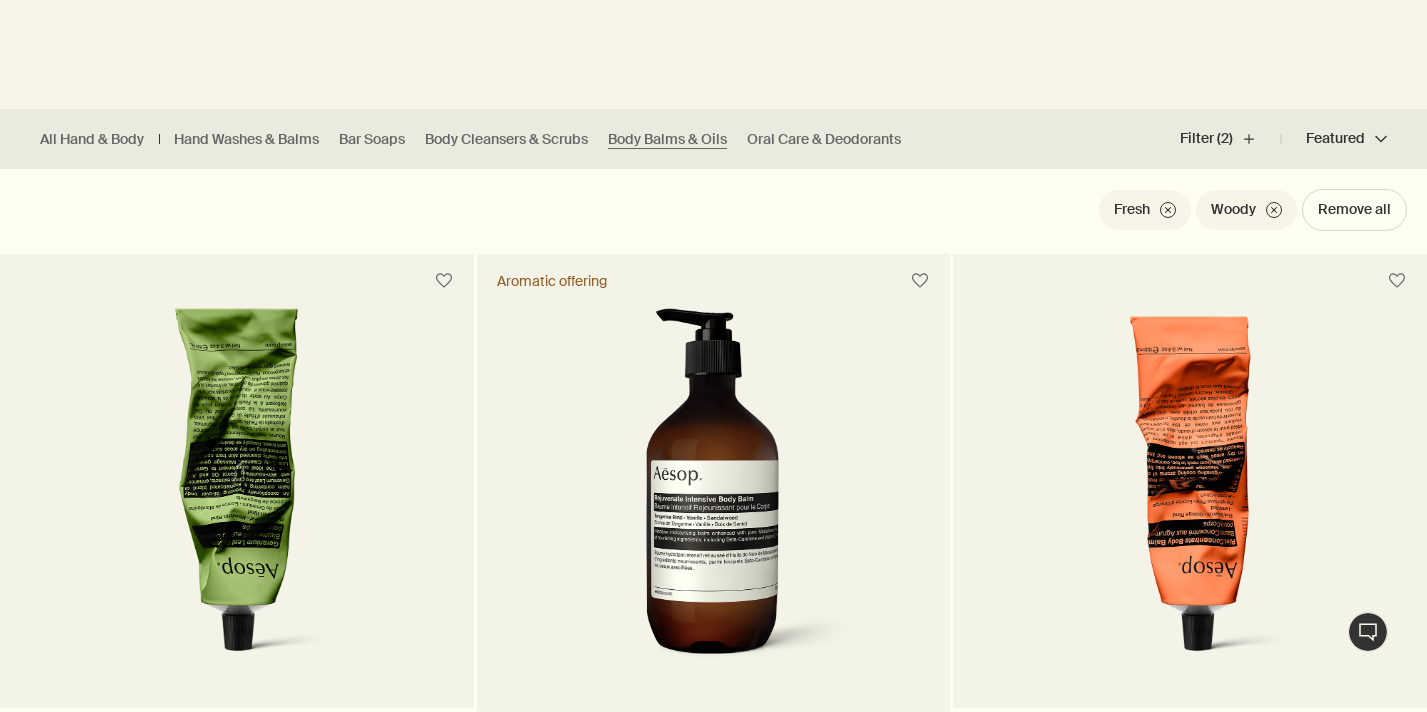 click at bounding box center (713, 493) 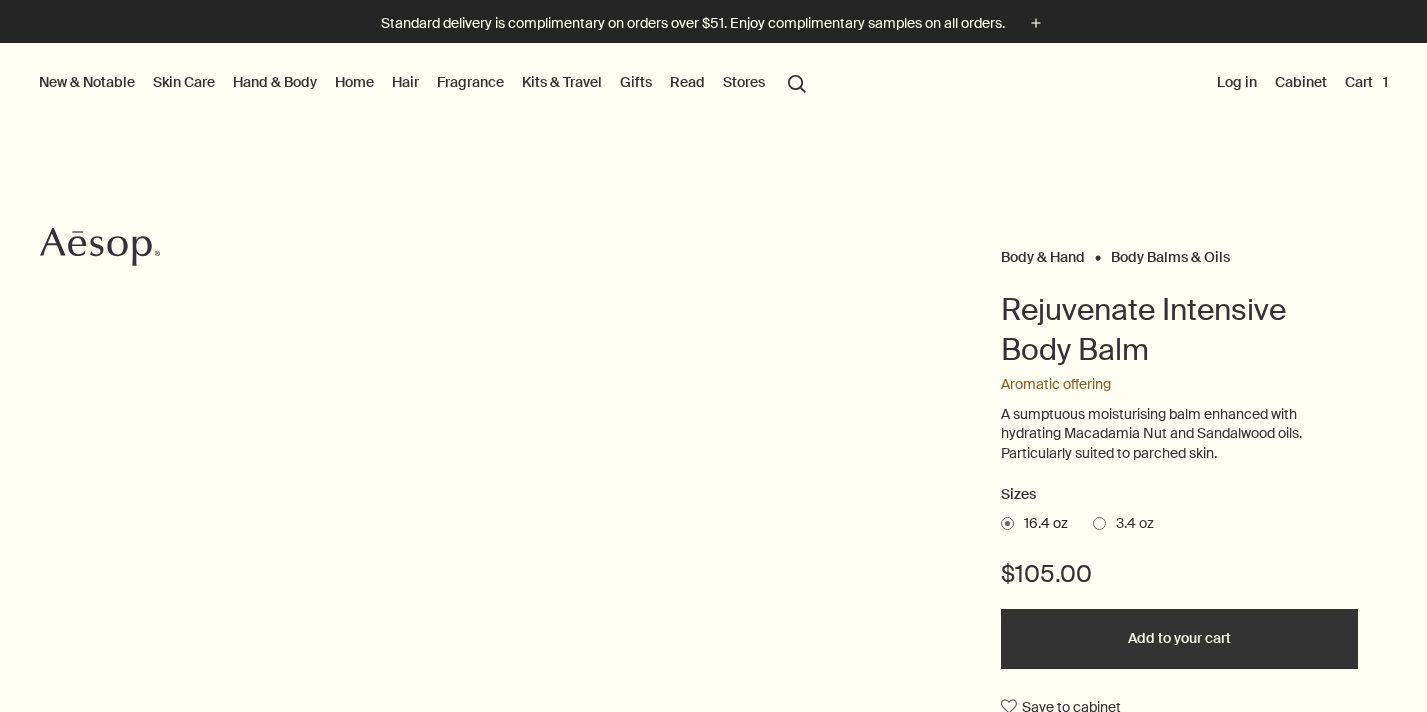 scroll, scrollTop: 0, scrollLeft: 0, axis: both 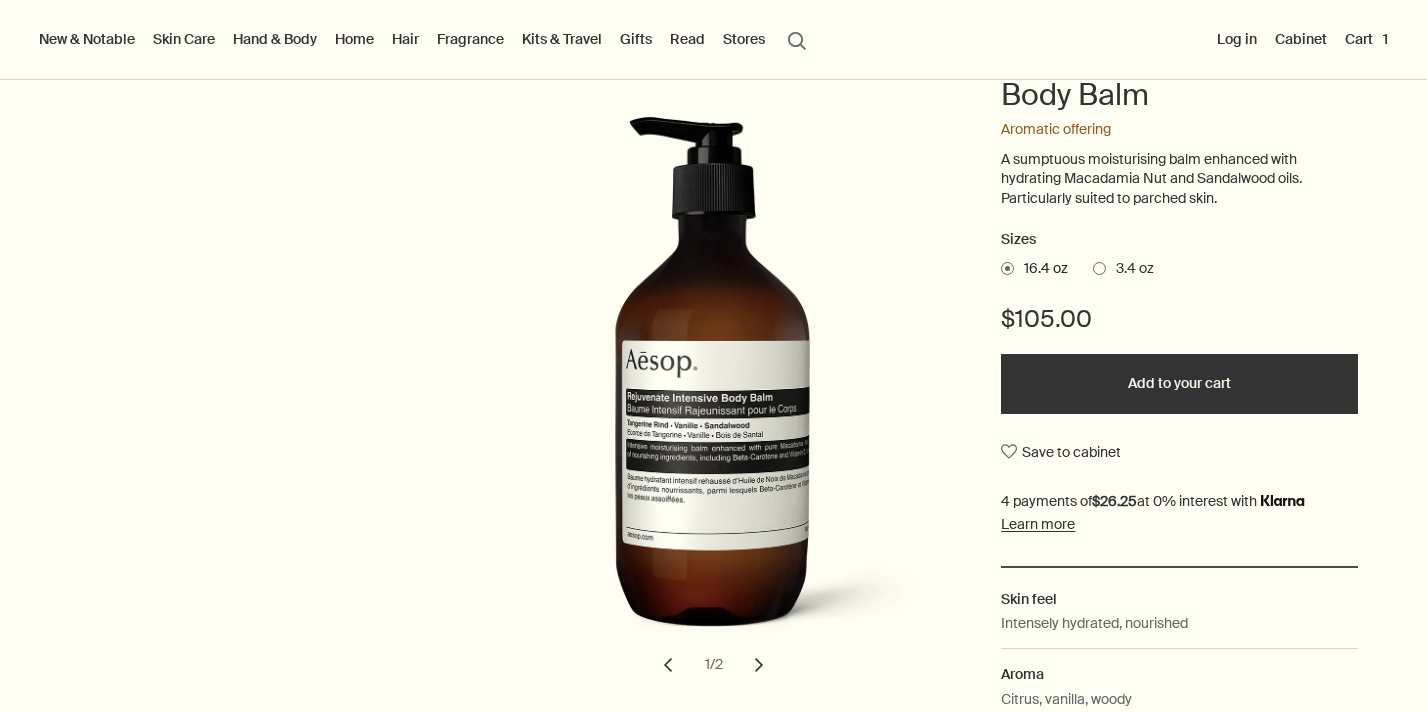 click on "Add to your cart" at bounding box center [1179, 384] 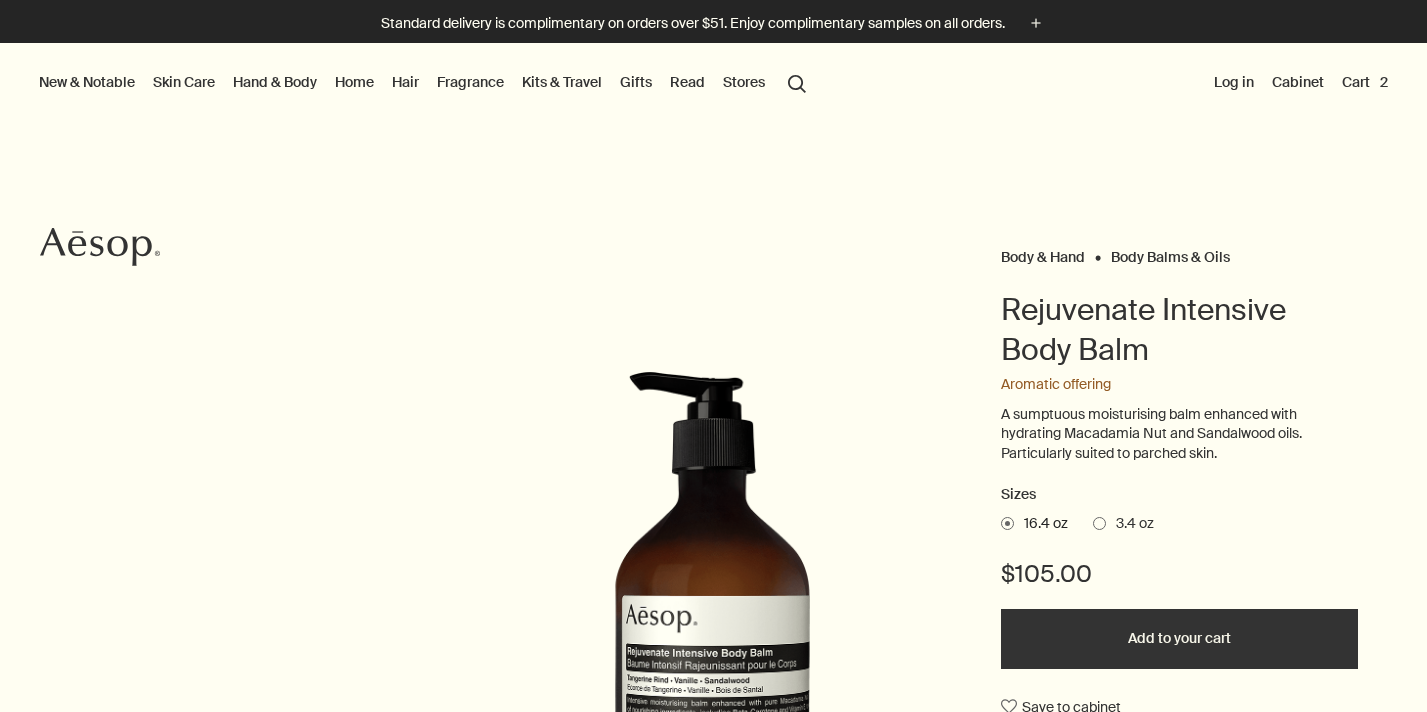 scroll, scrollTop: 0, scrollLeft: 0, axis: both 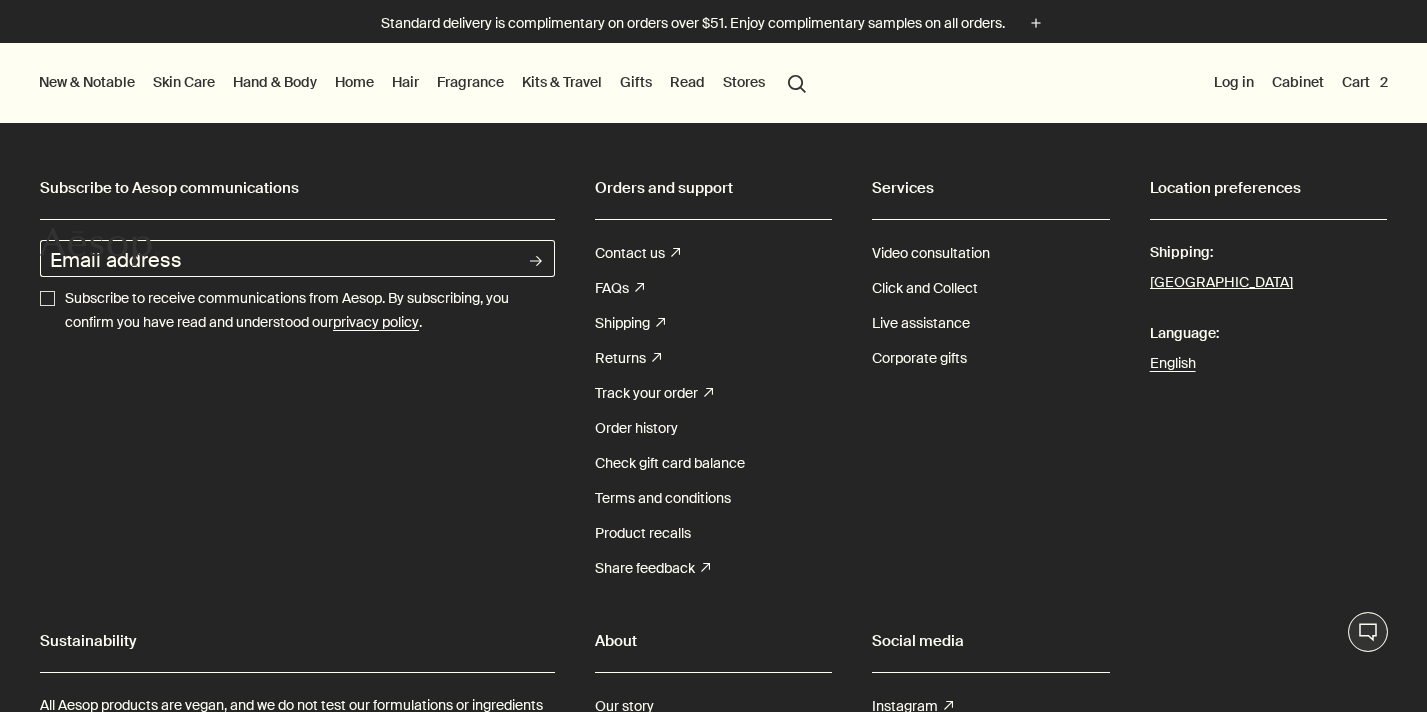 click on "Kits & Travel" at bounding box center [562, 82] 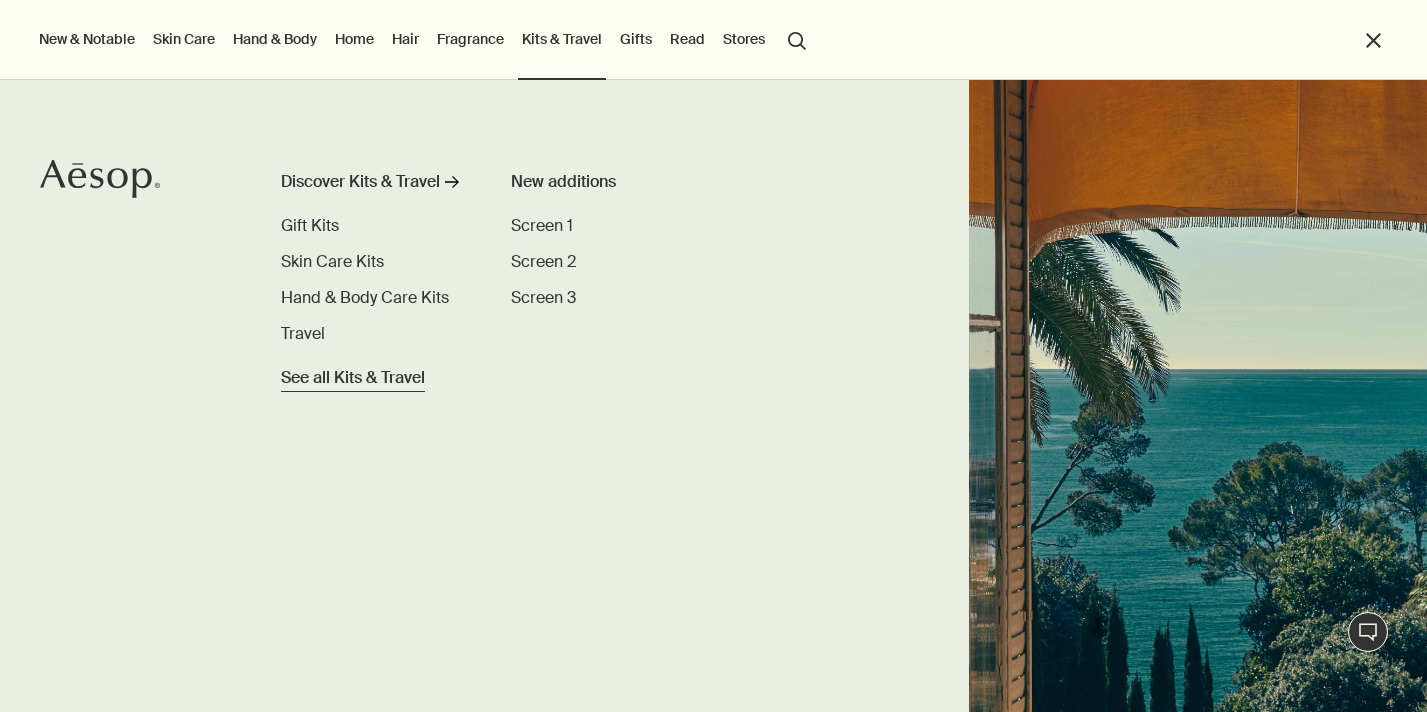 click on "See all Kits & Travel" at bounding box center [353, 378] 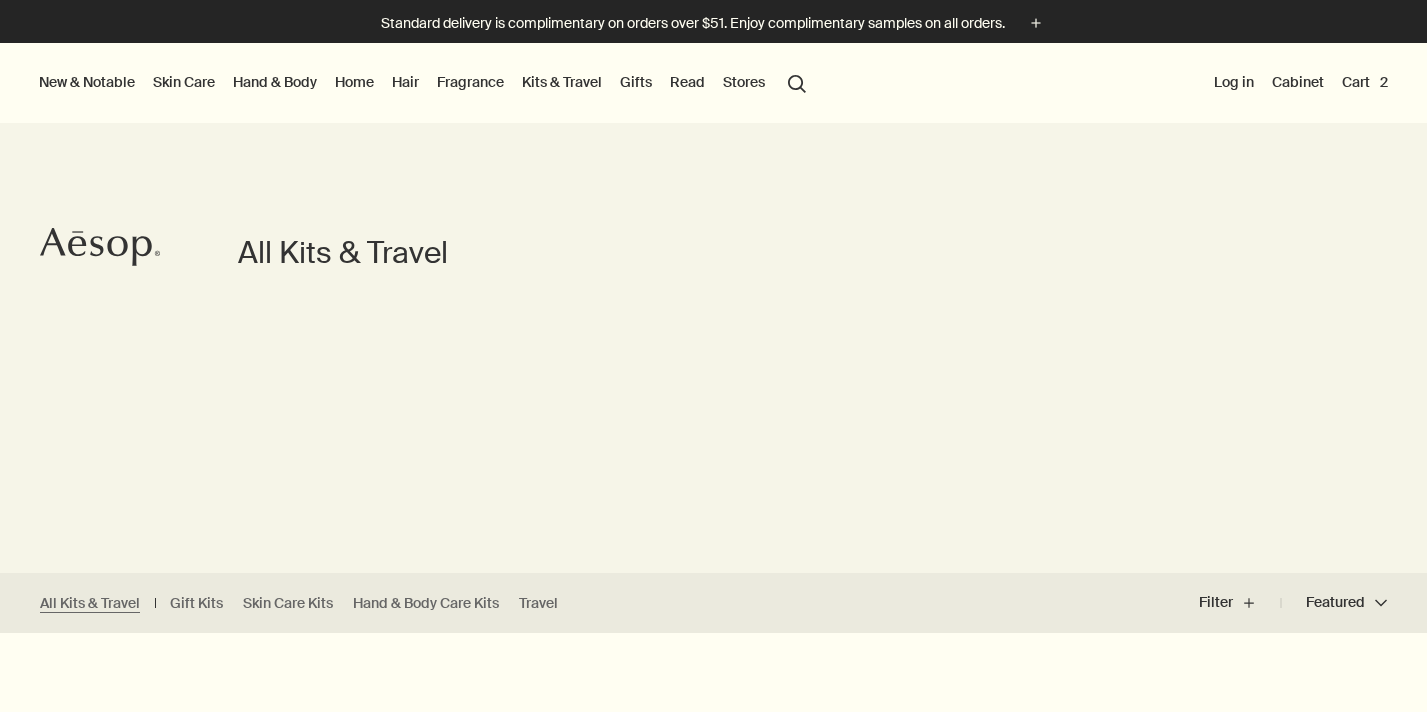 scroll, scrollTop: 0, scrollLeft: 0, axis: both 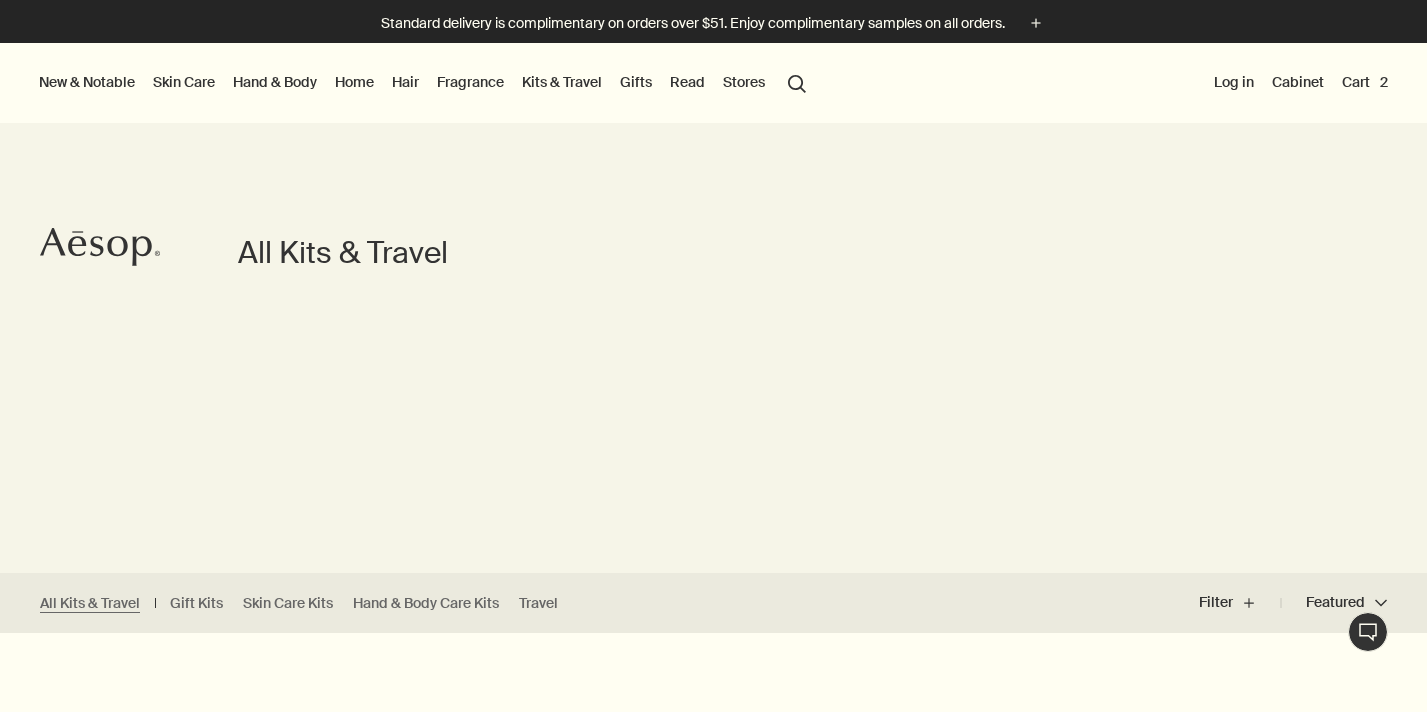 click on "Hair" at bounding box center (405, 82) 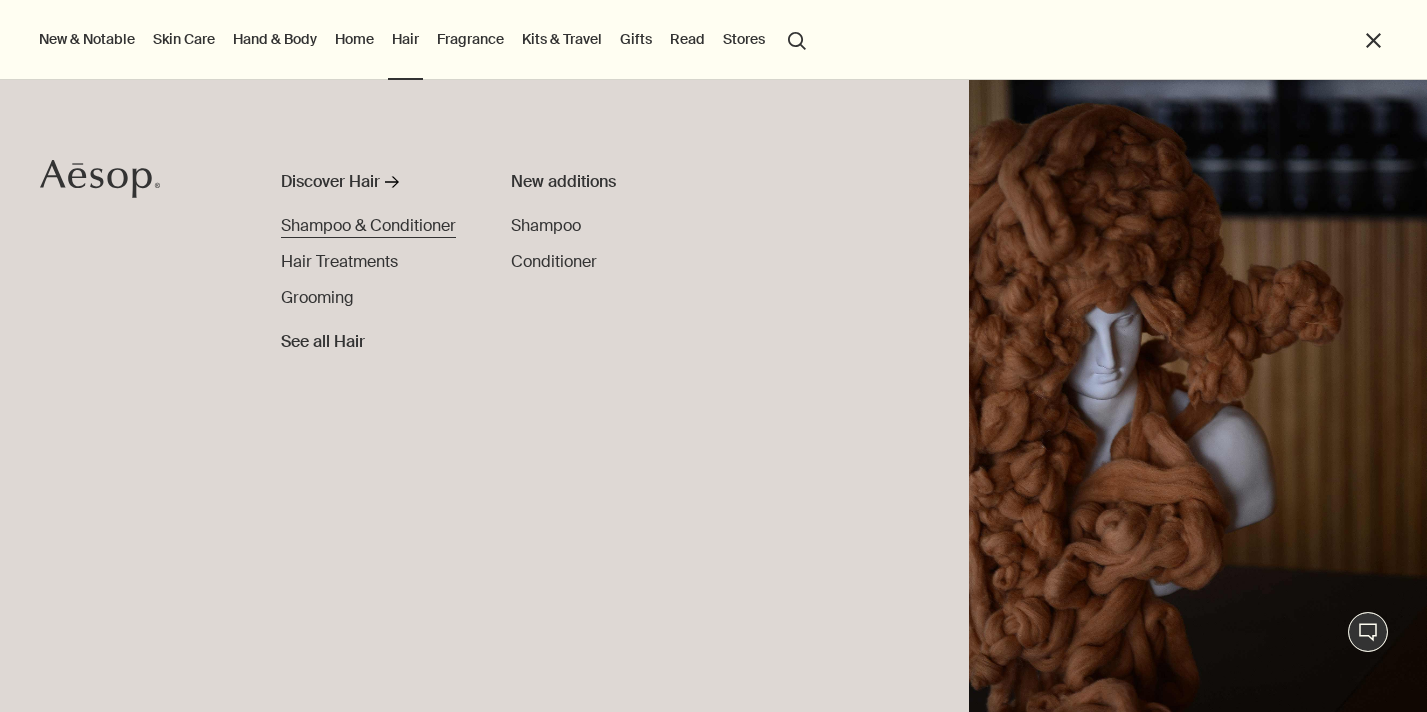 click on "Shampoo & Conditioner" at bounding box center [368, 225] 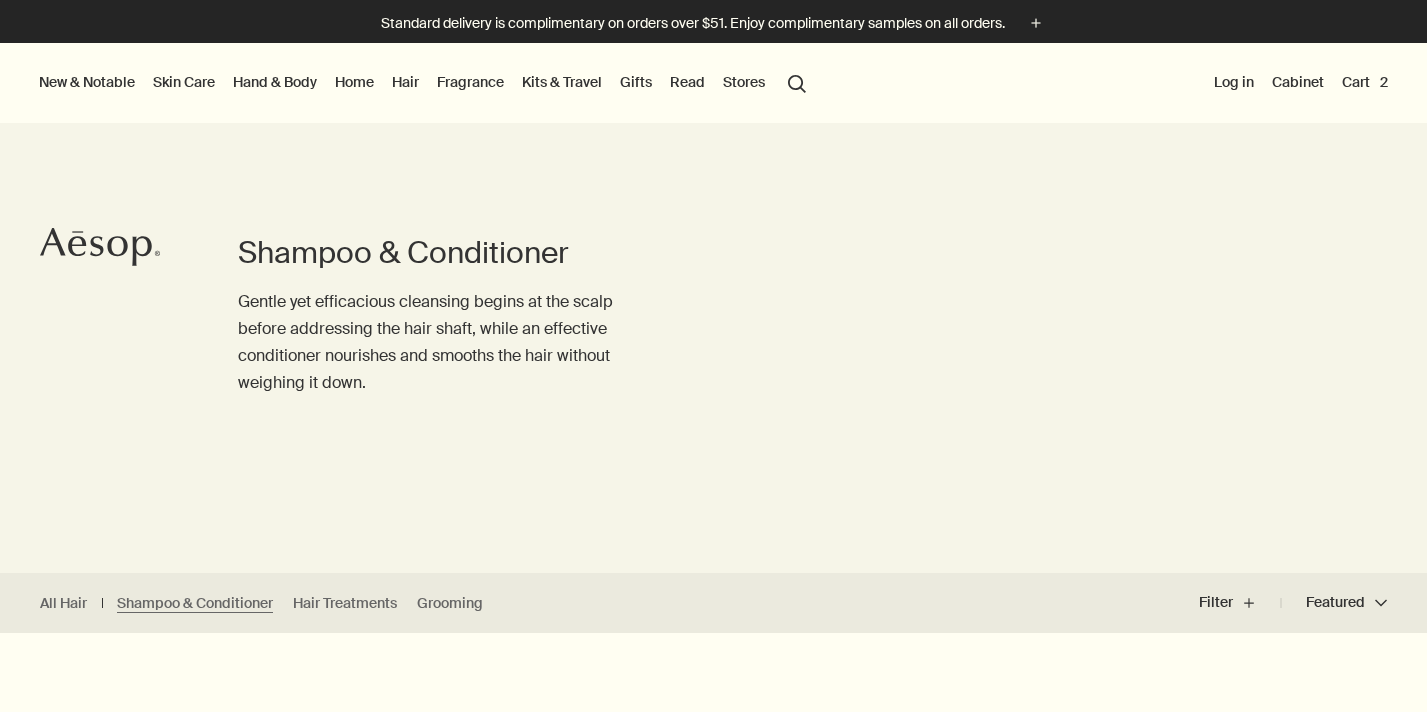 scroll, scrollTop: 0, scrollLeft: 0, axis: both 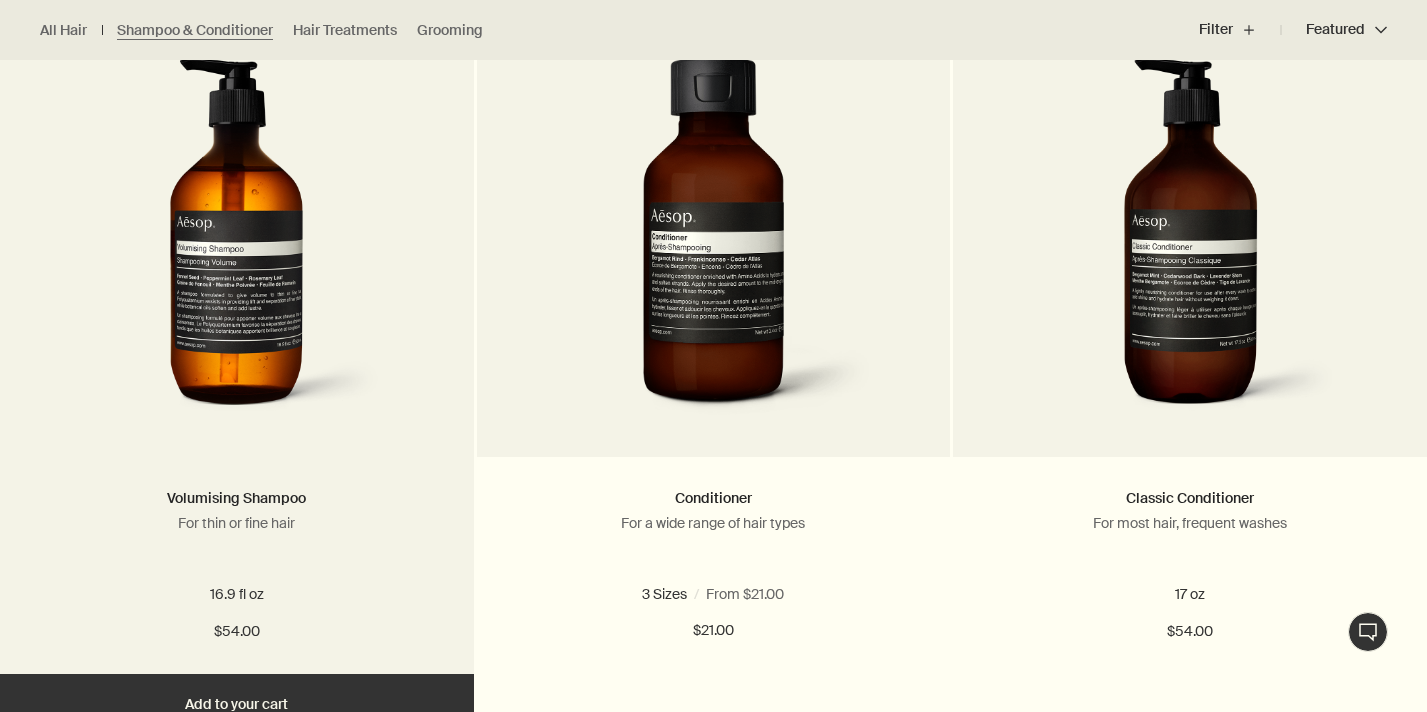 click at bounding box center [236, 242] 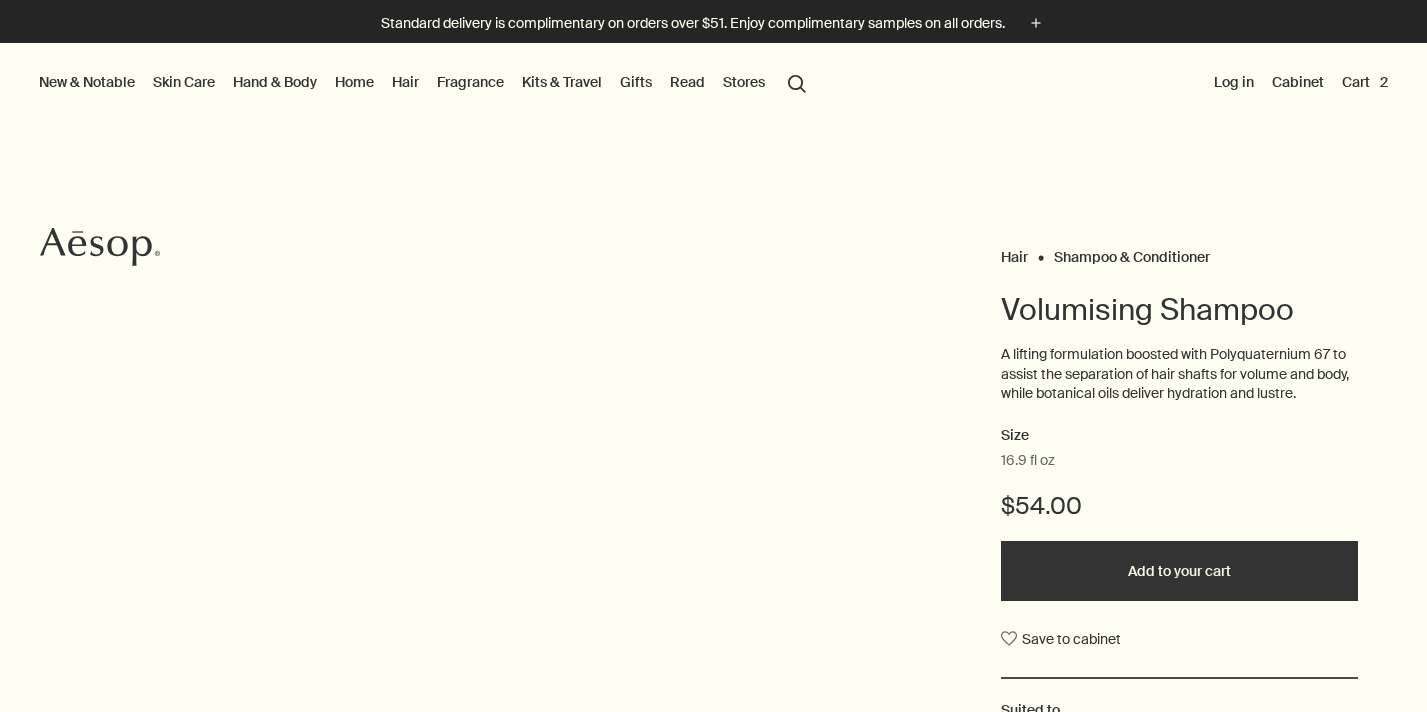 scroll, scrollTop: 0, scrollLeft: 0, axis: both 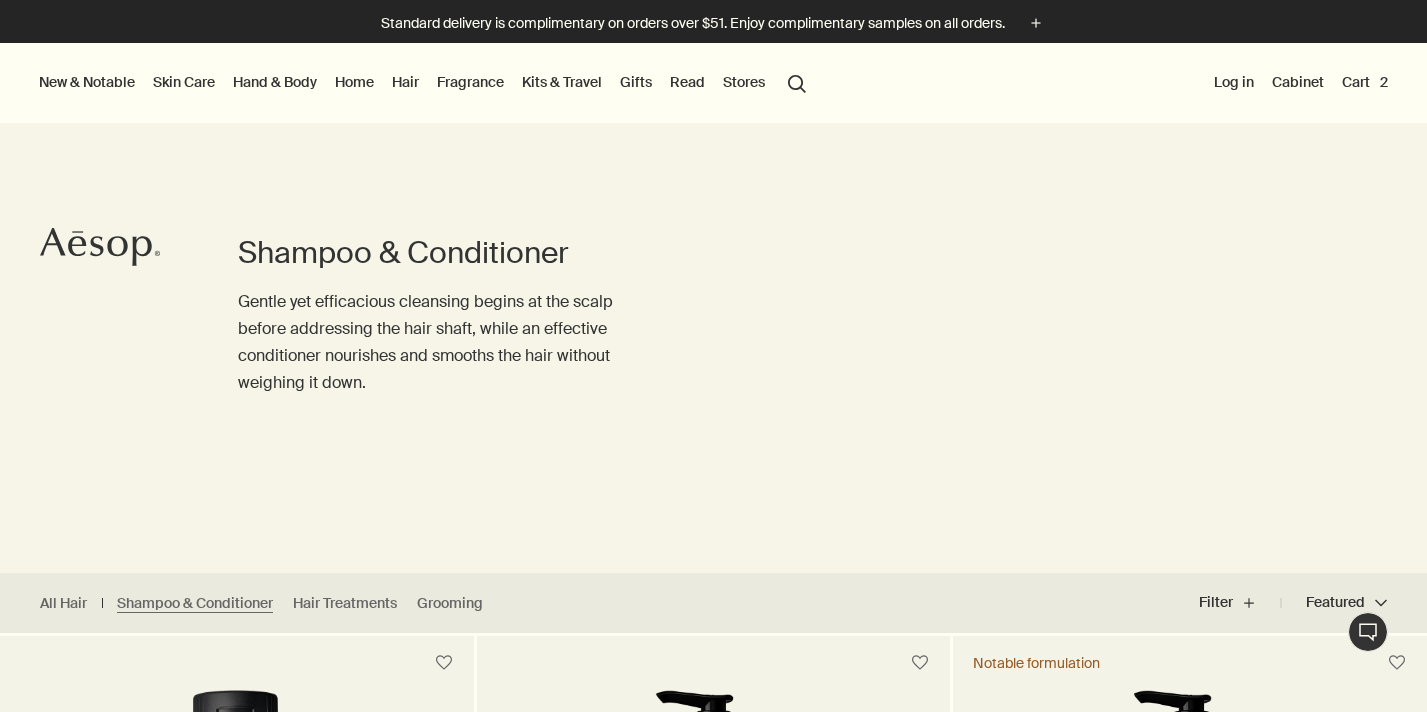 click on "Cart 2" at bounding box center (1365, 82) 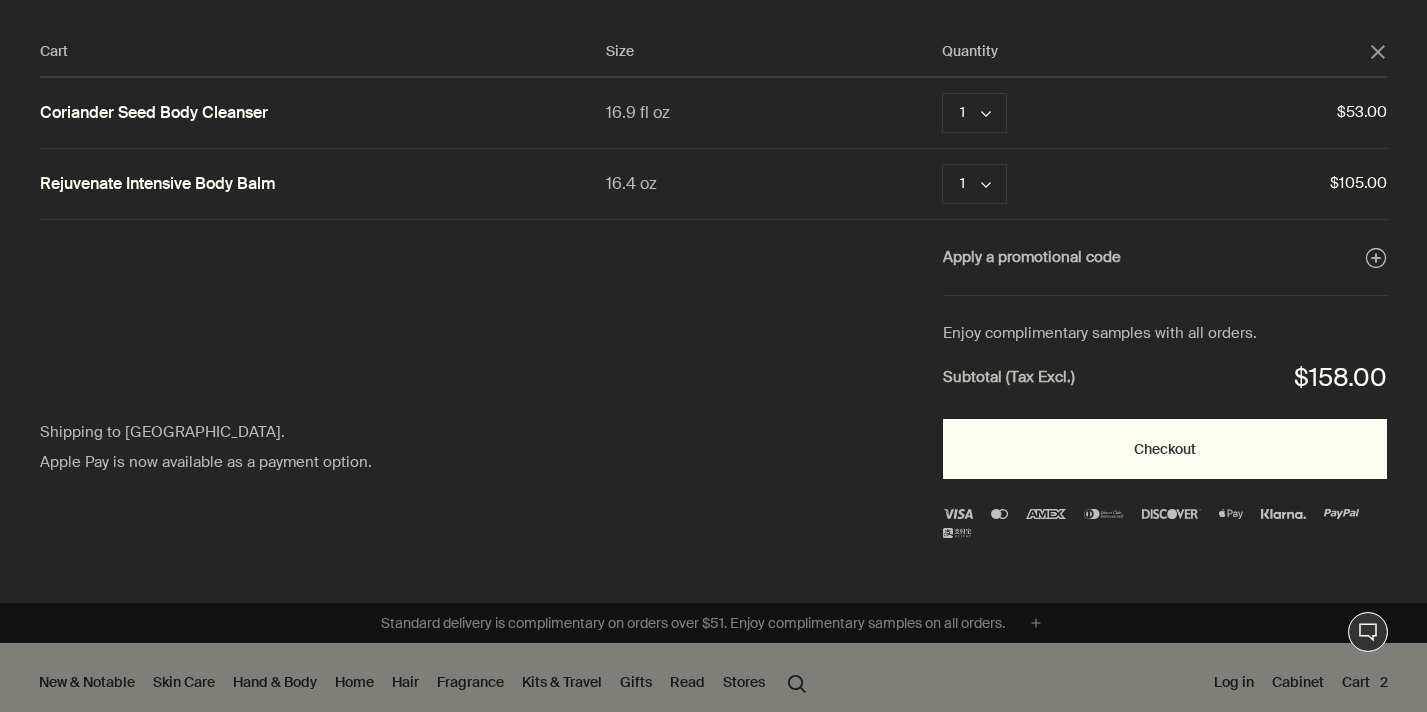 click on "Checkout" at bounding box center (1165, 449) 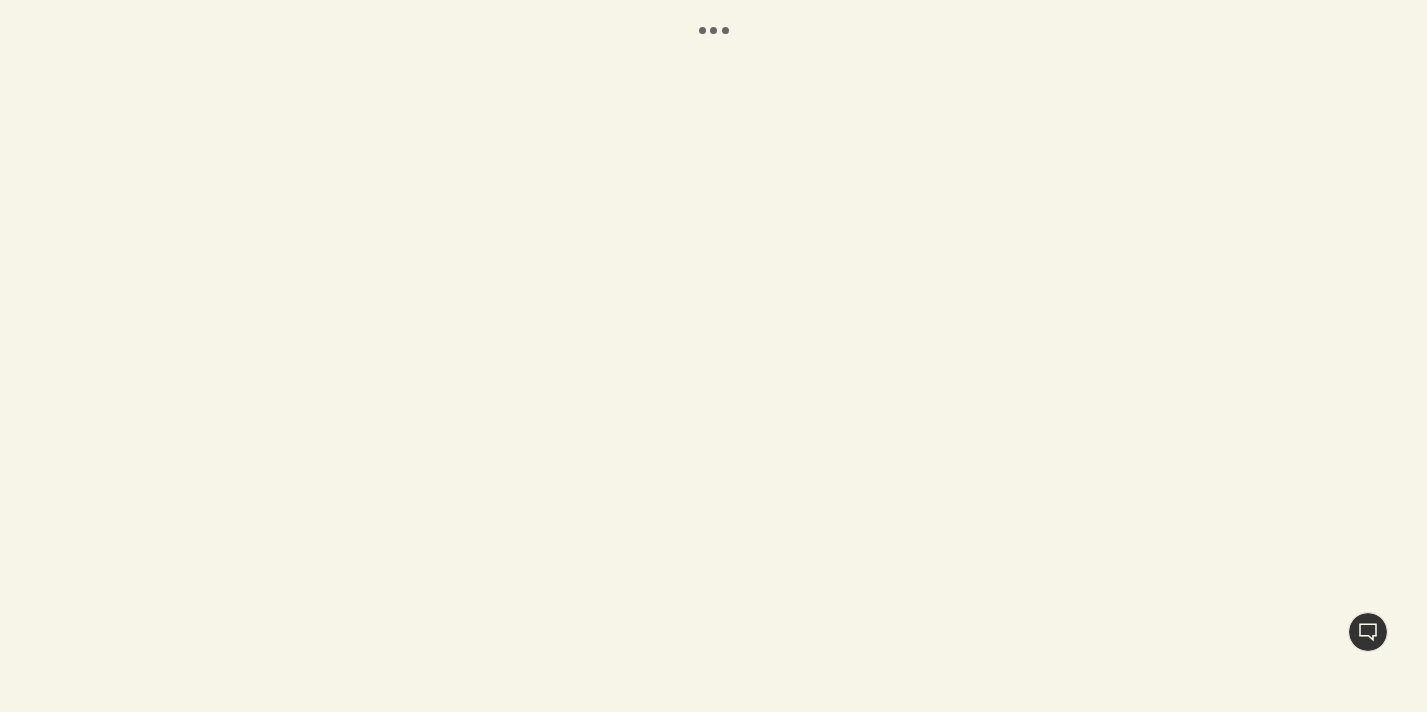 scroll, scrollTop: 0, scrollLeft: 0, axis: both 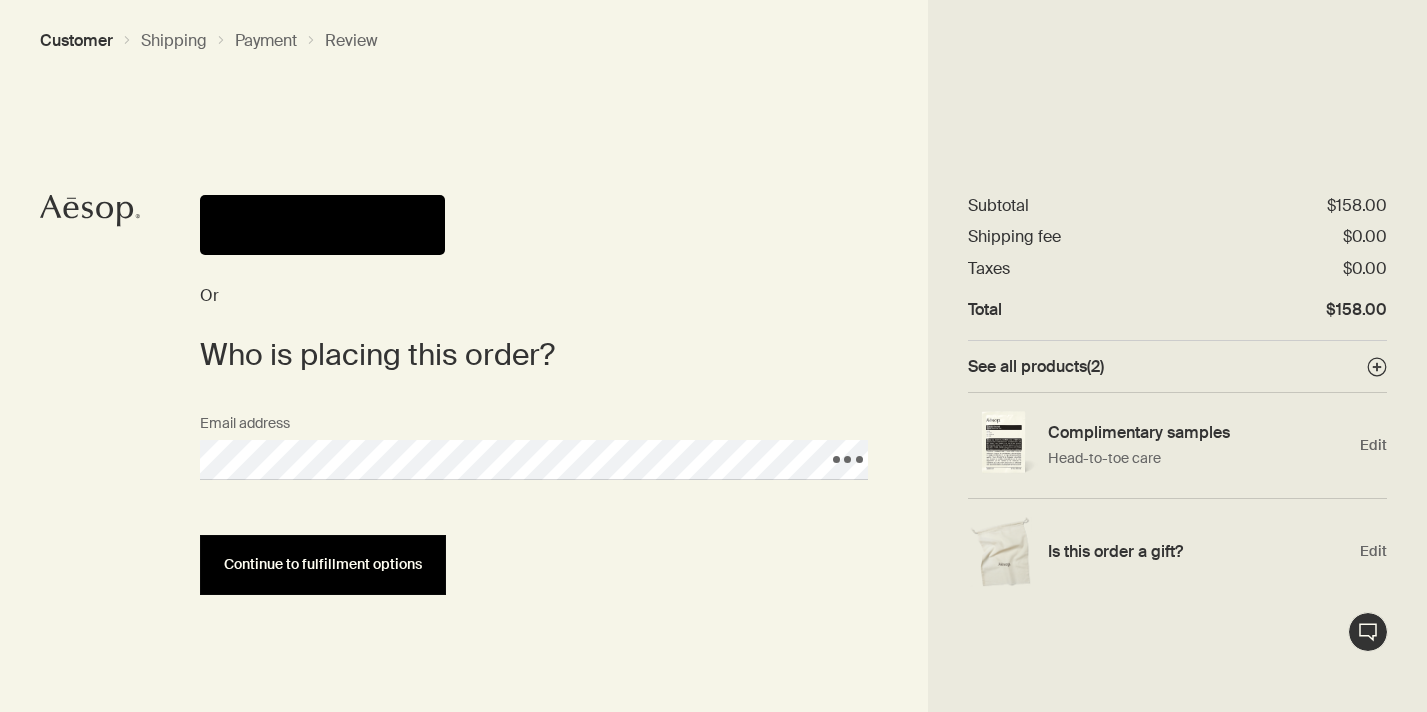 click on "Continue to fulfillment options" at bounding box center (323, 564) 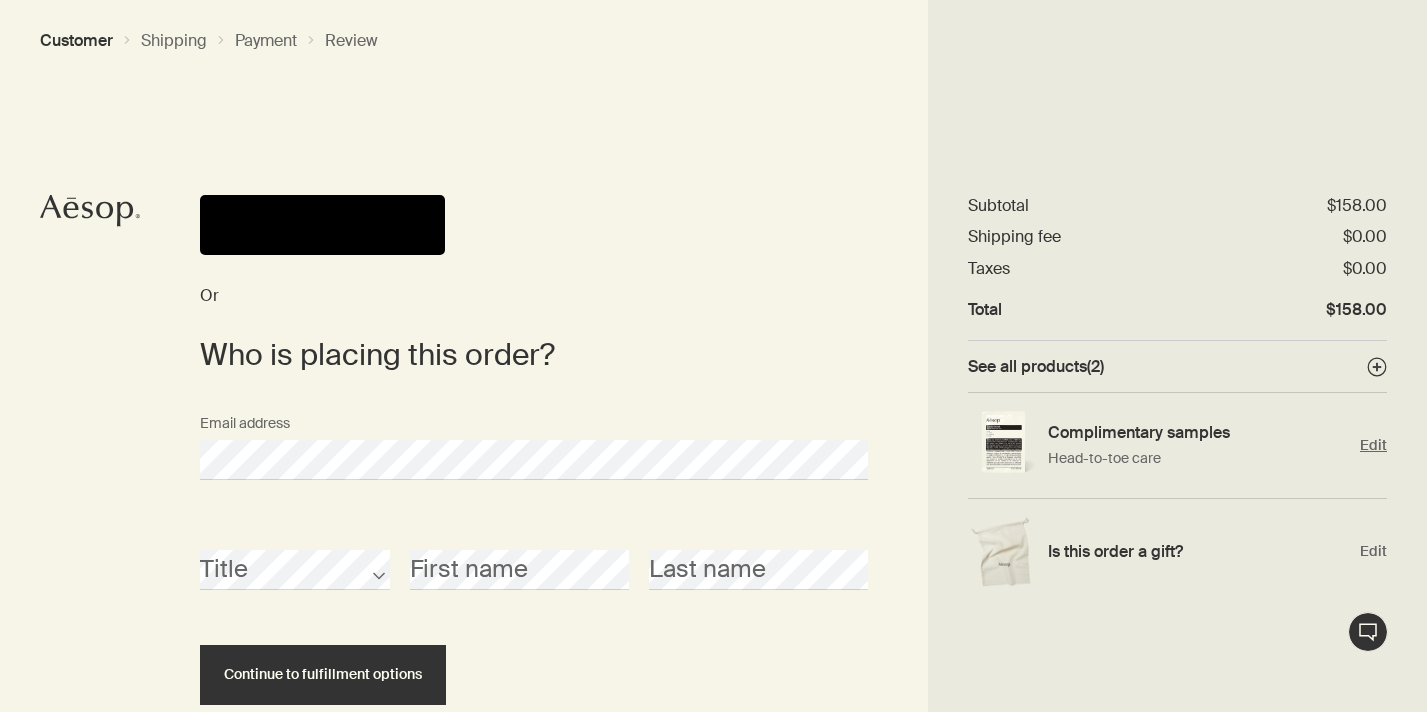 click on "Edit" at bounding box center (1373, 445) 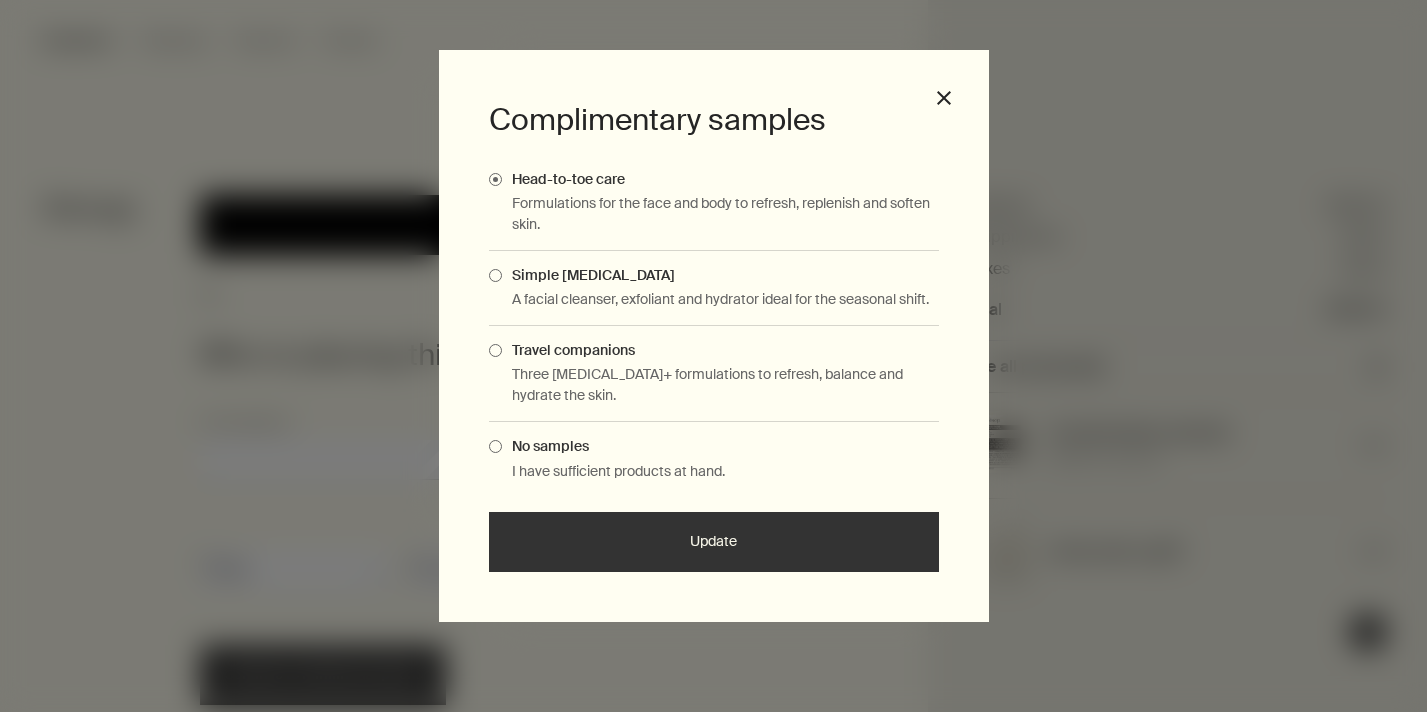 click on "Update" at bounding box center (714, 542) 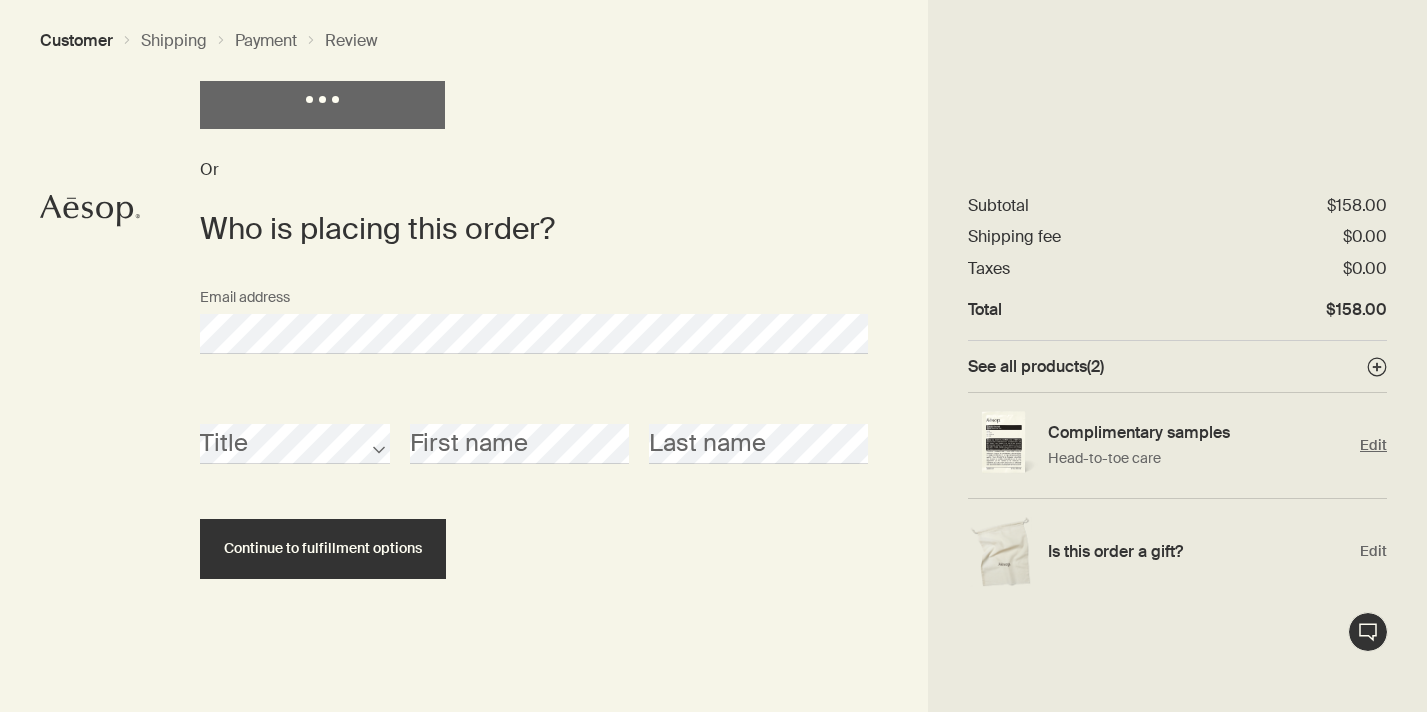 scroll, scrollTop: 0, scrollLeft: 0, axis: both 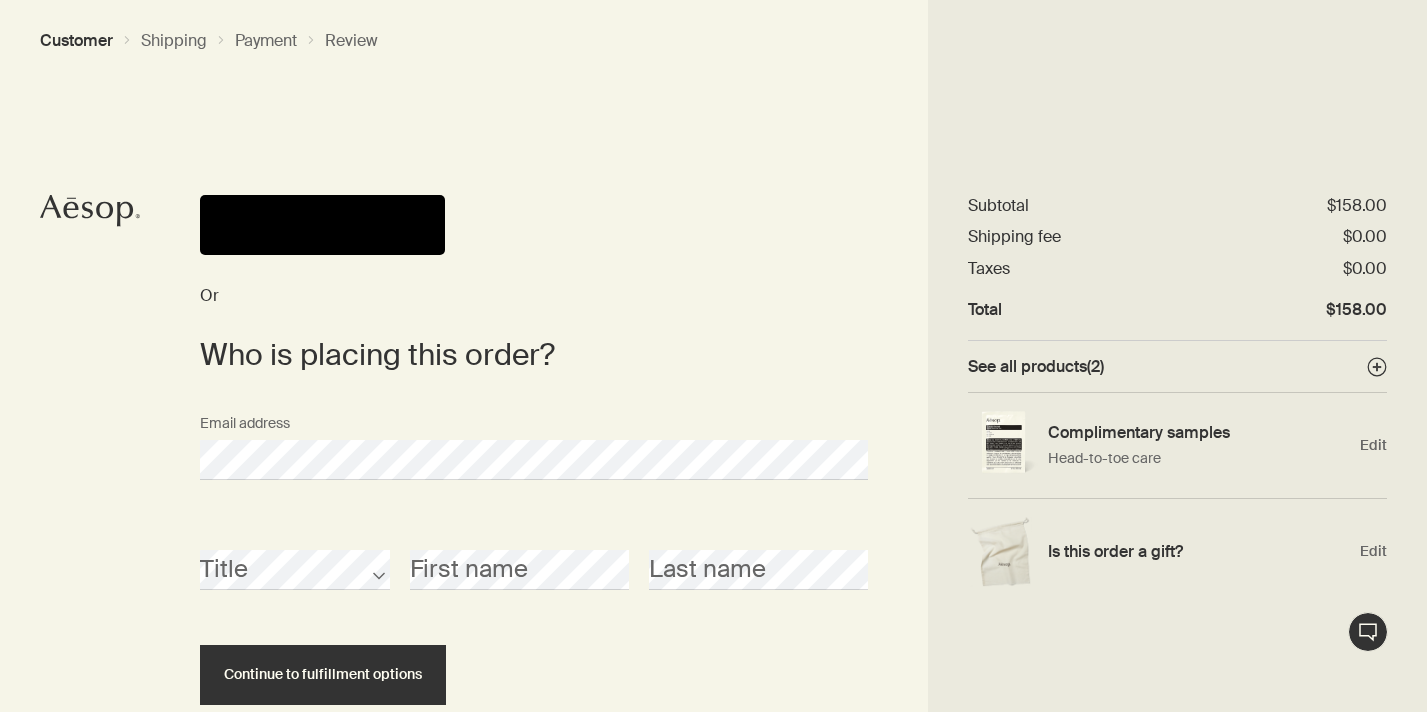 click at bounding box center (322, 225) 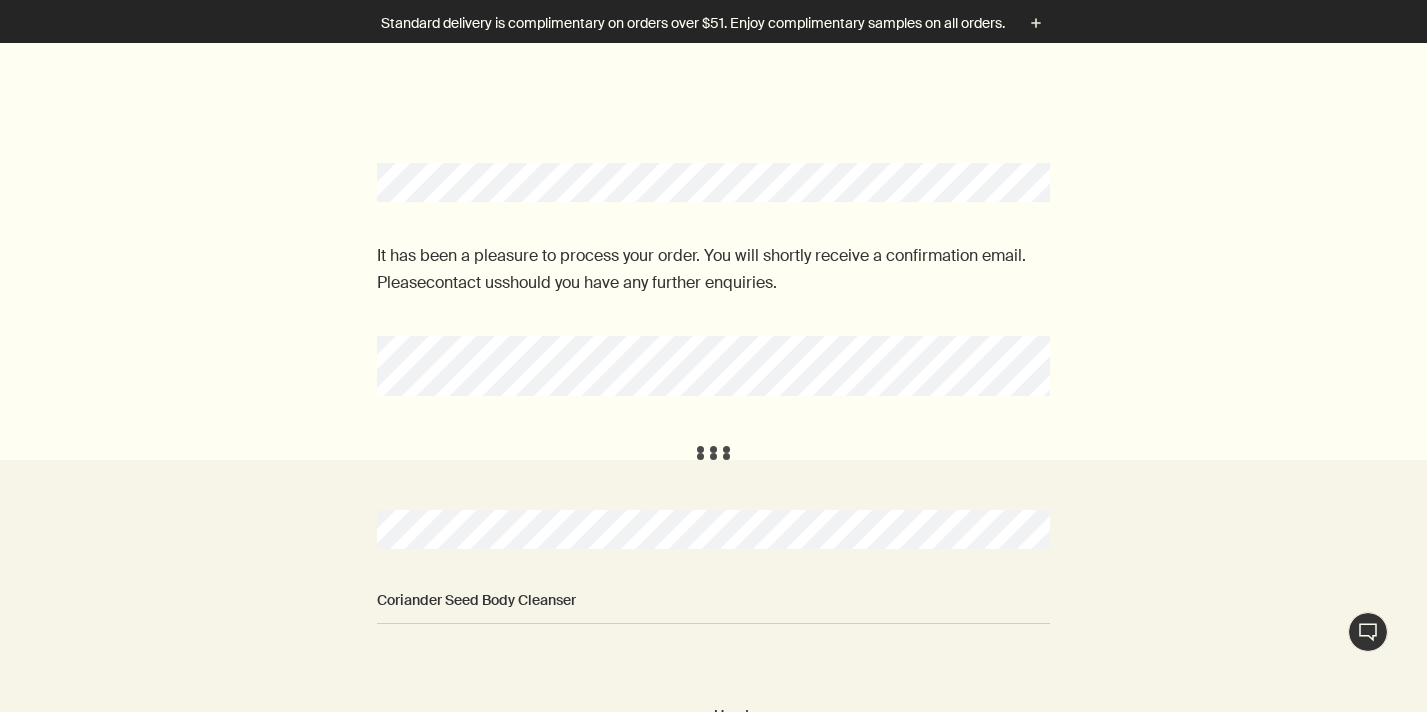 scroll, scrollTop: 0, scrollLeft: 0, axis: both 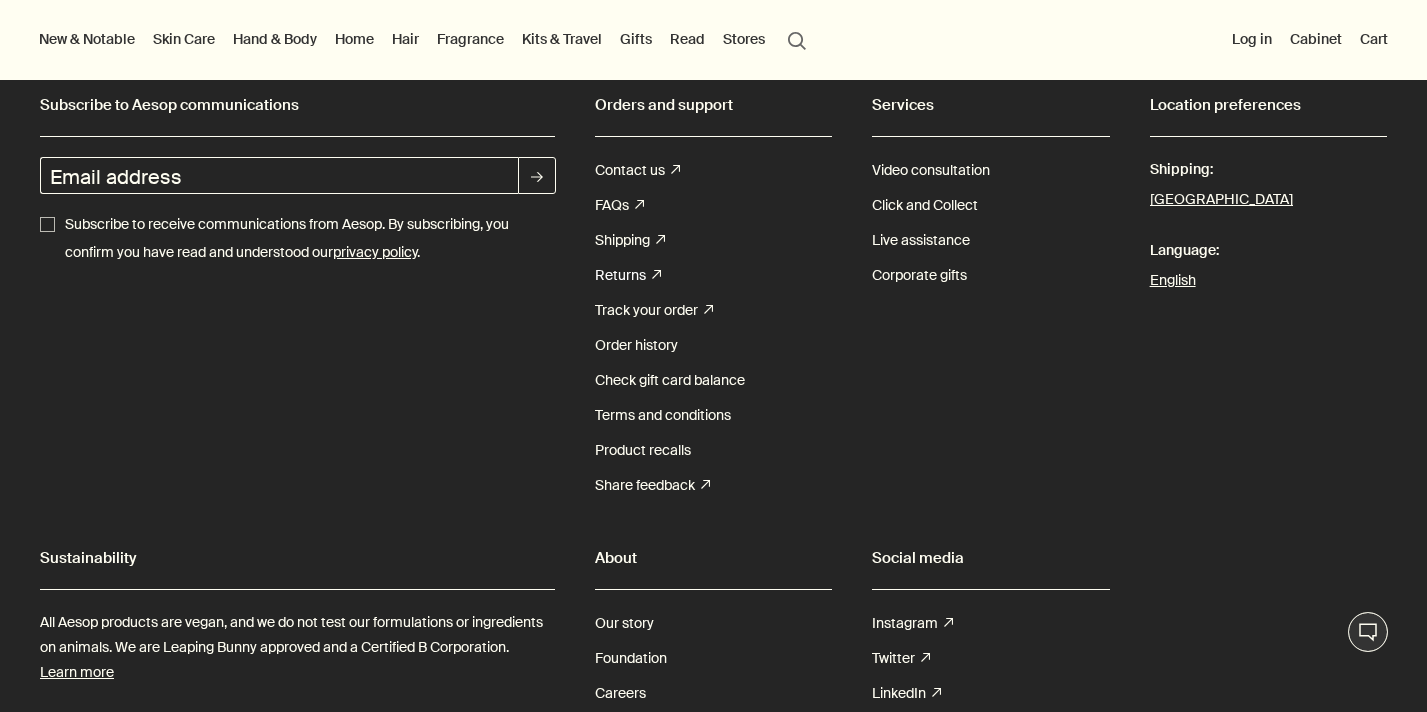 click on "Returns   rightUpArrow" at bounding box center (628, 275) 